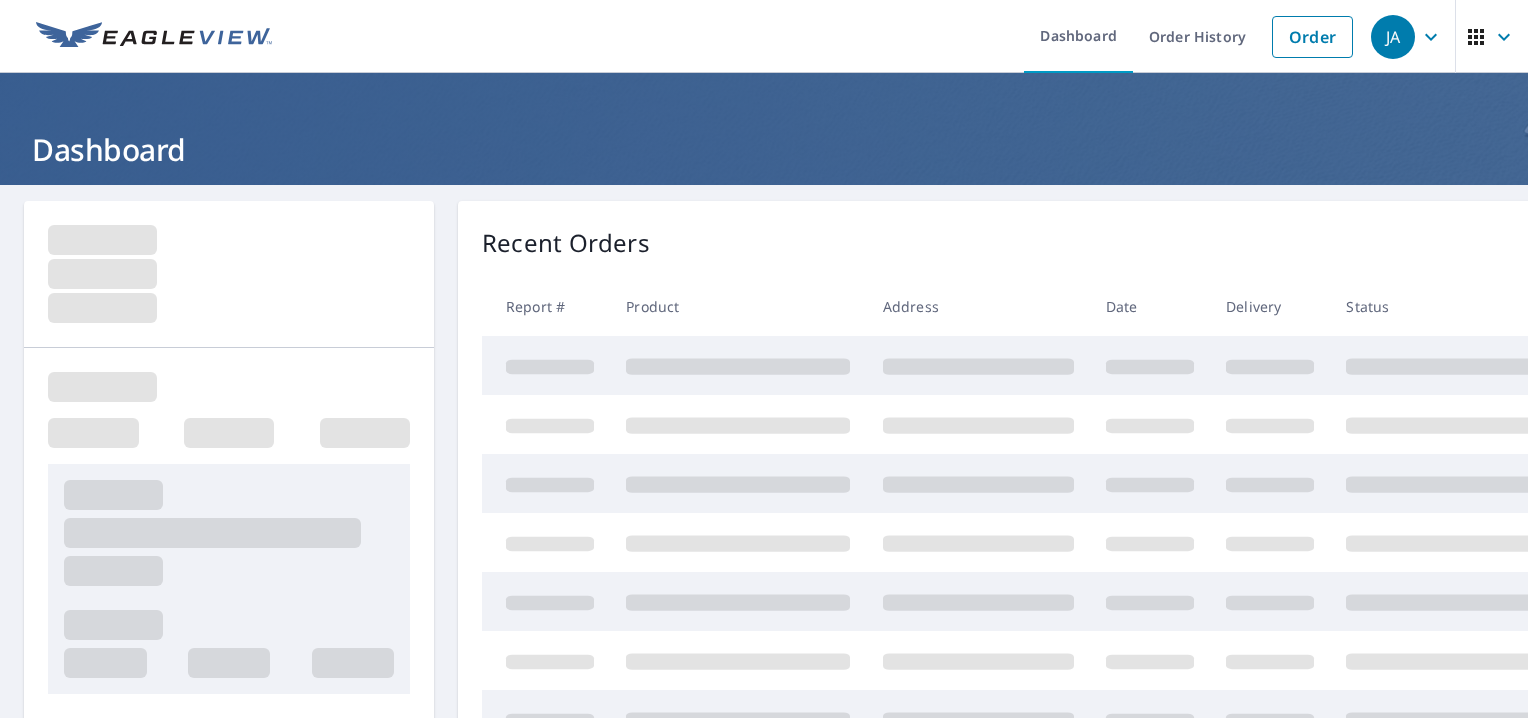 scroll, scrollTop: 0, scrollLeft: 0, axis: both 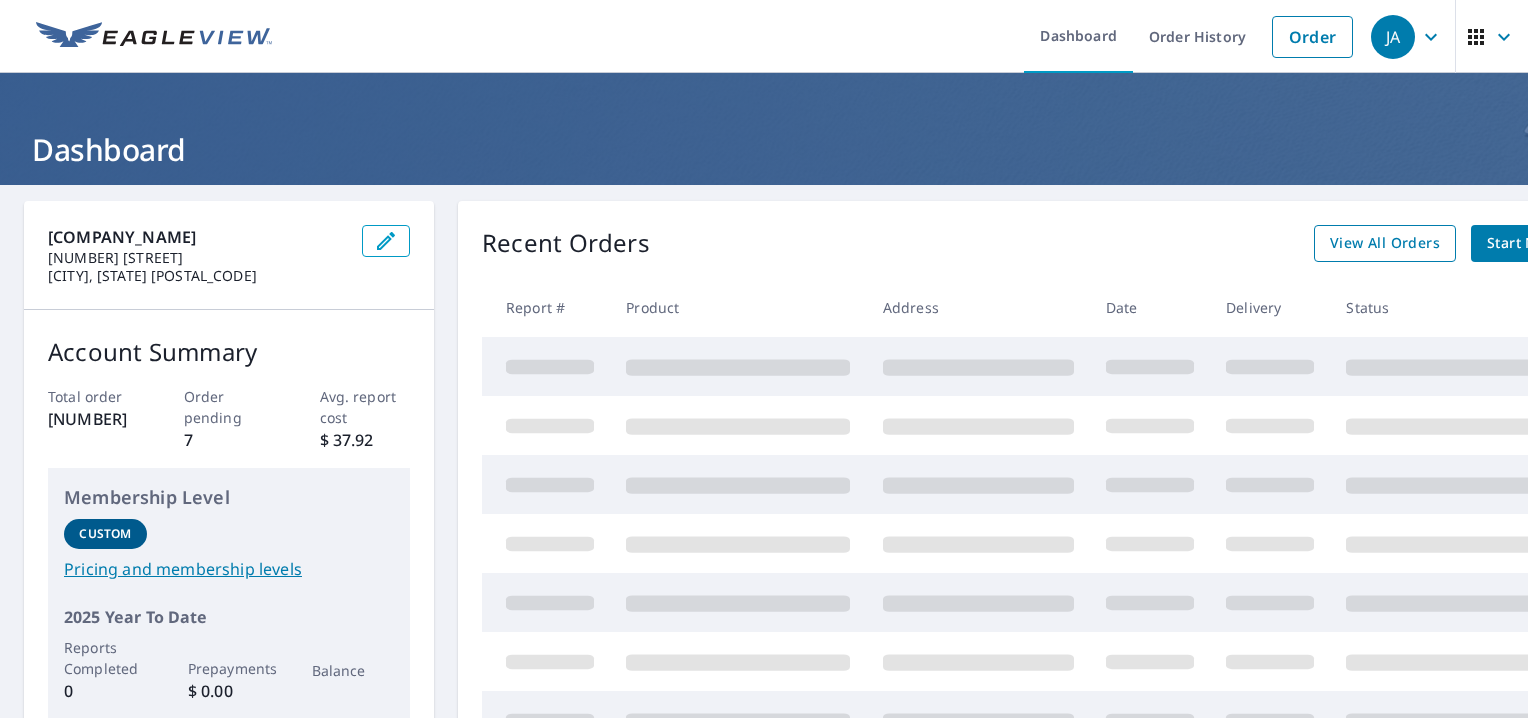 click on "View All Orders" at bounding box center (1385, 243) 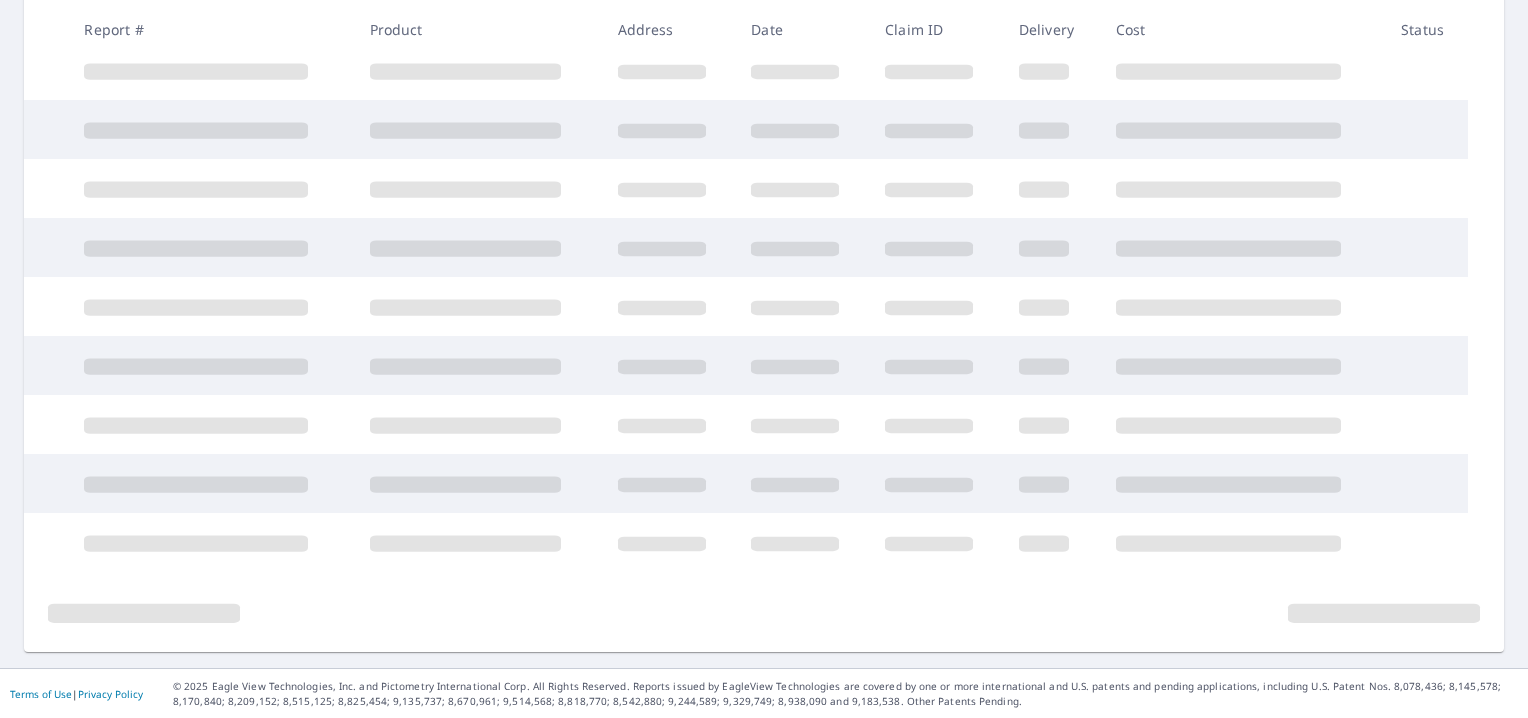 scroll, scrollTop: 0, scrollLeft: 0, axis: both 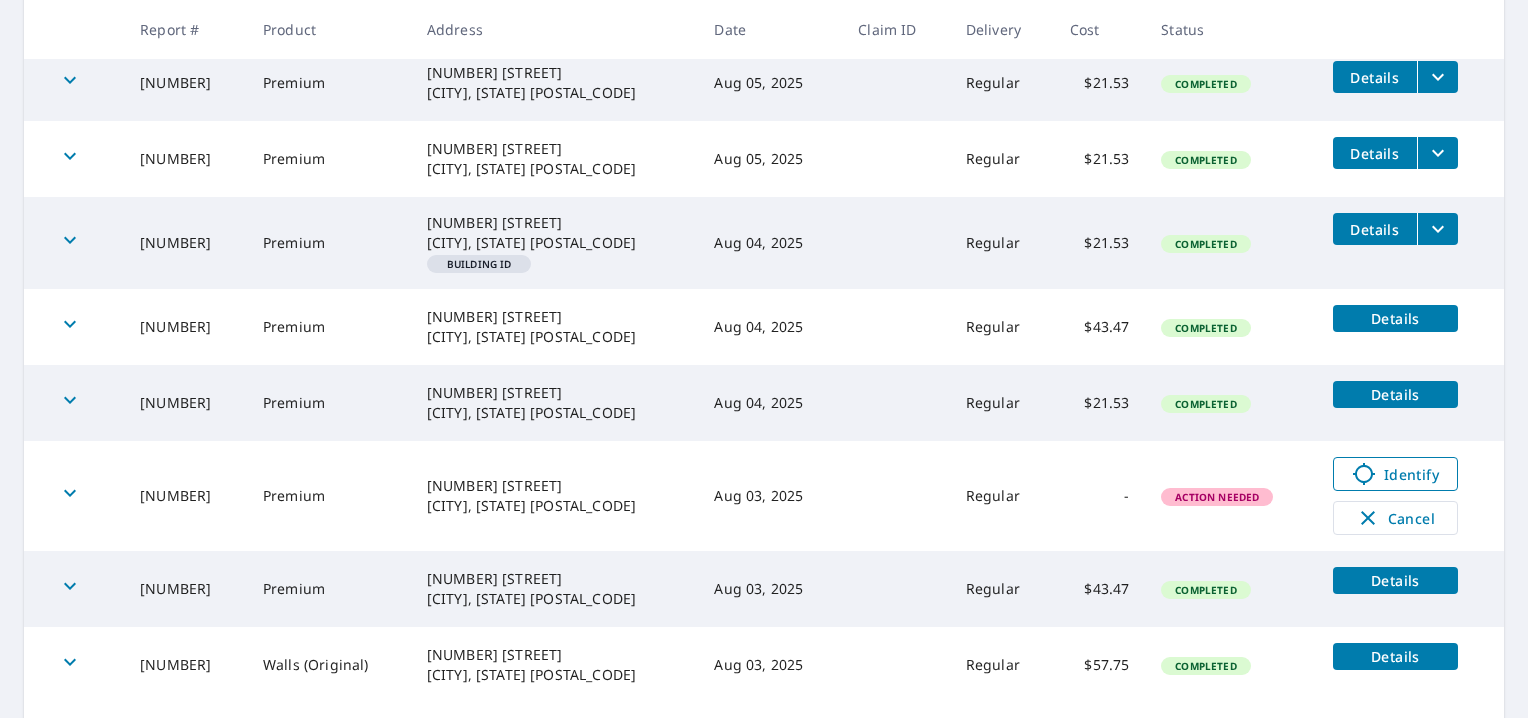 click on "Identify" at bounding box center (1395, 474) 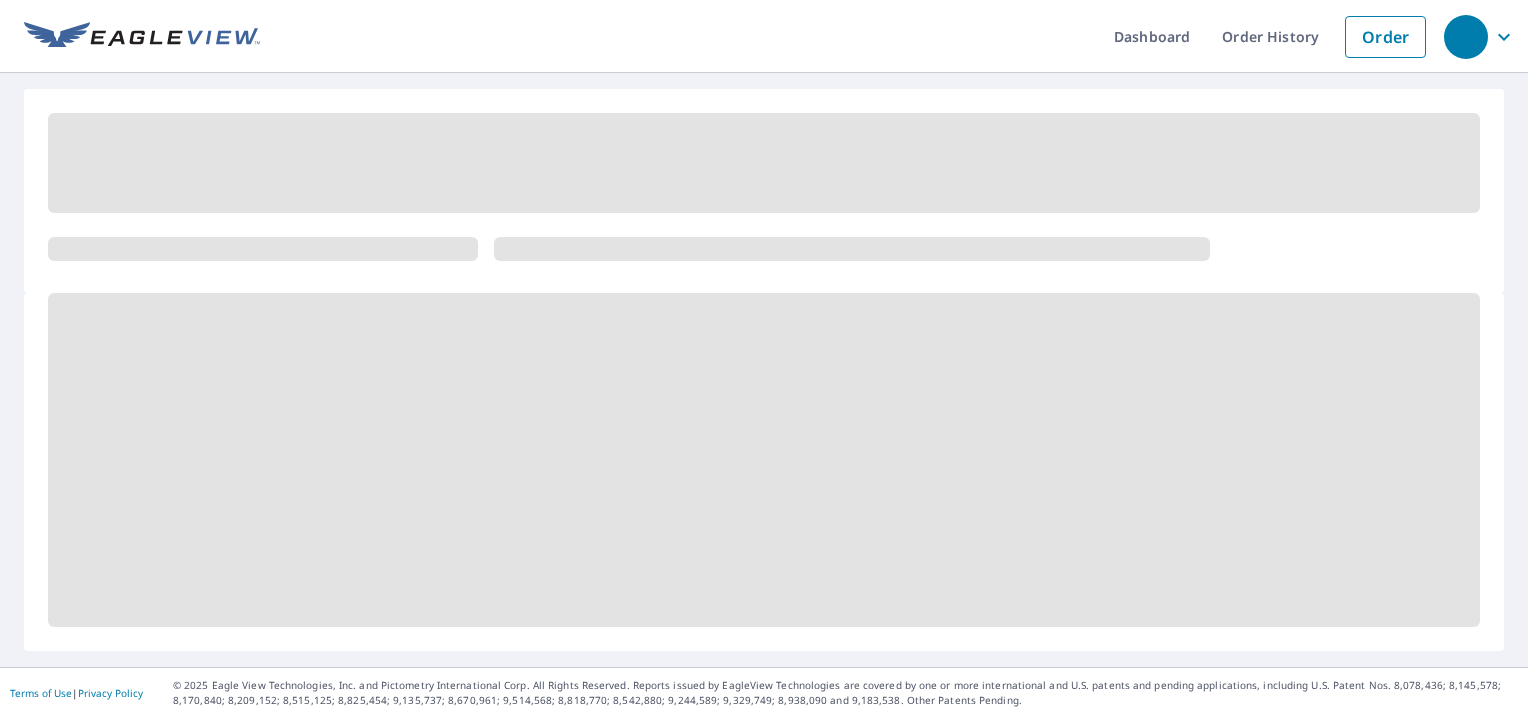 scroll, scrollTop: 0, scrollLeft: 0, axis: both 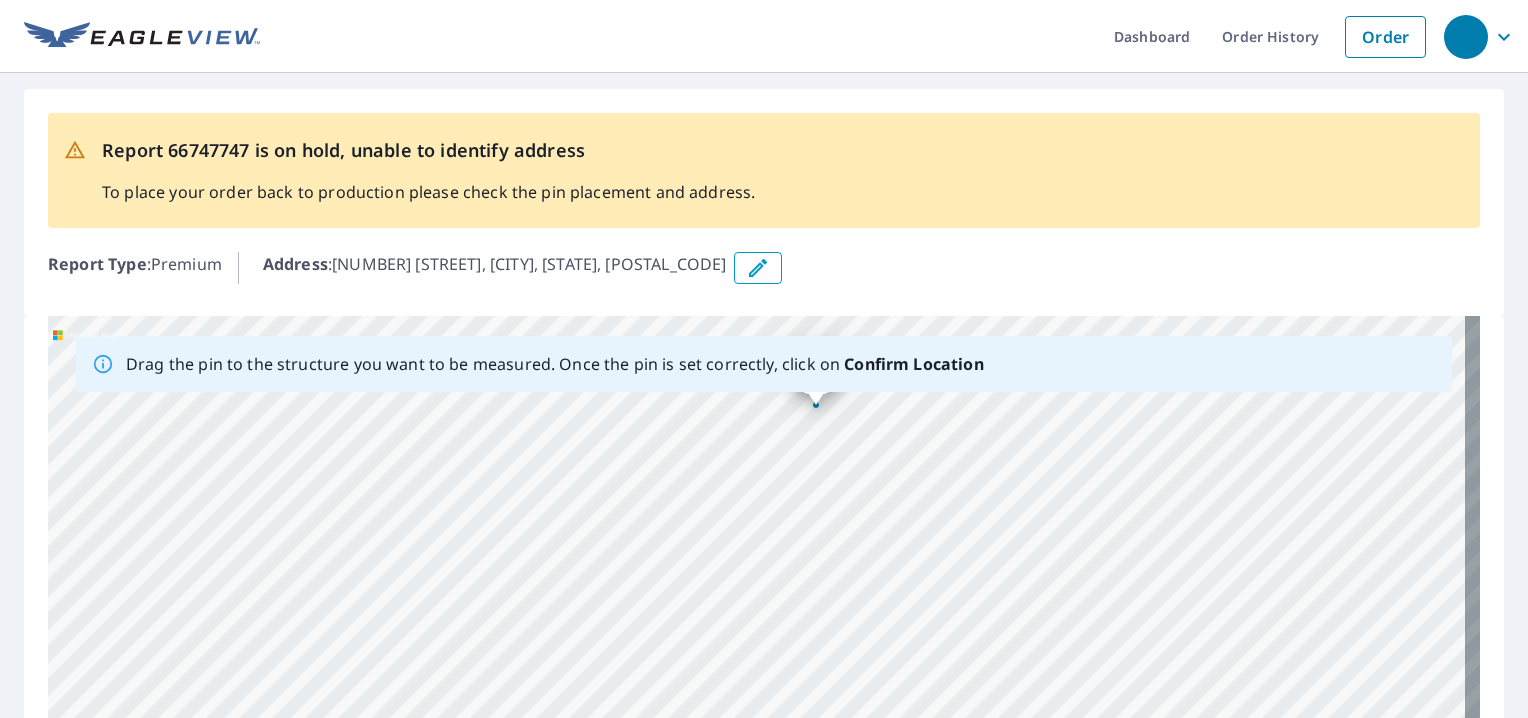drag, startPoint x: 977, startPoint y: 539, endPoint x: 1076, endPoint y: 212, distance: 341.6577 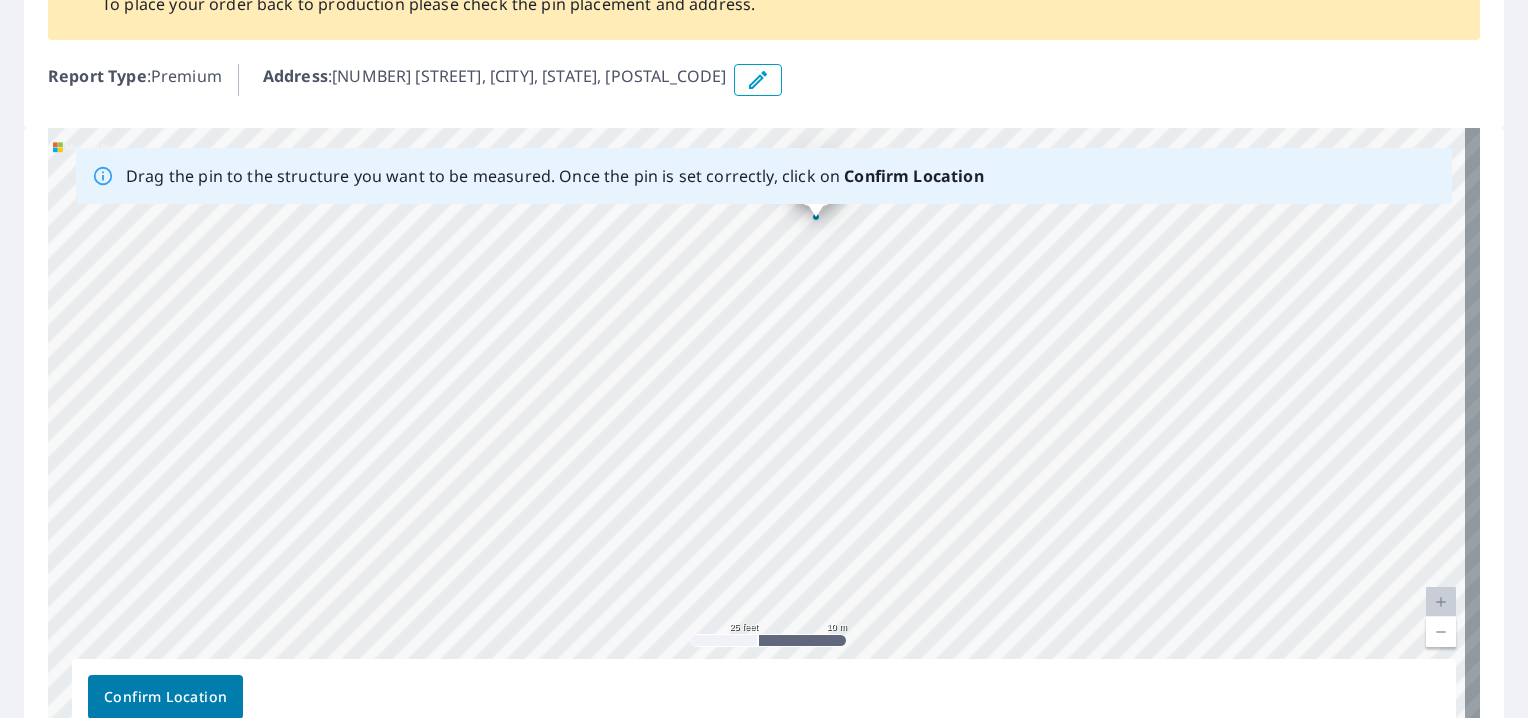 scroll, scrollTop: 315, scrollLeft: 0, axis: vertical 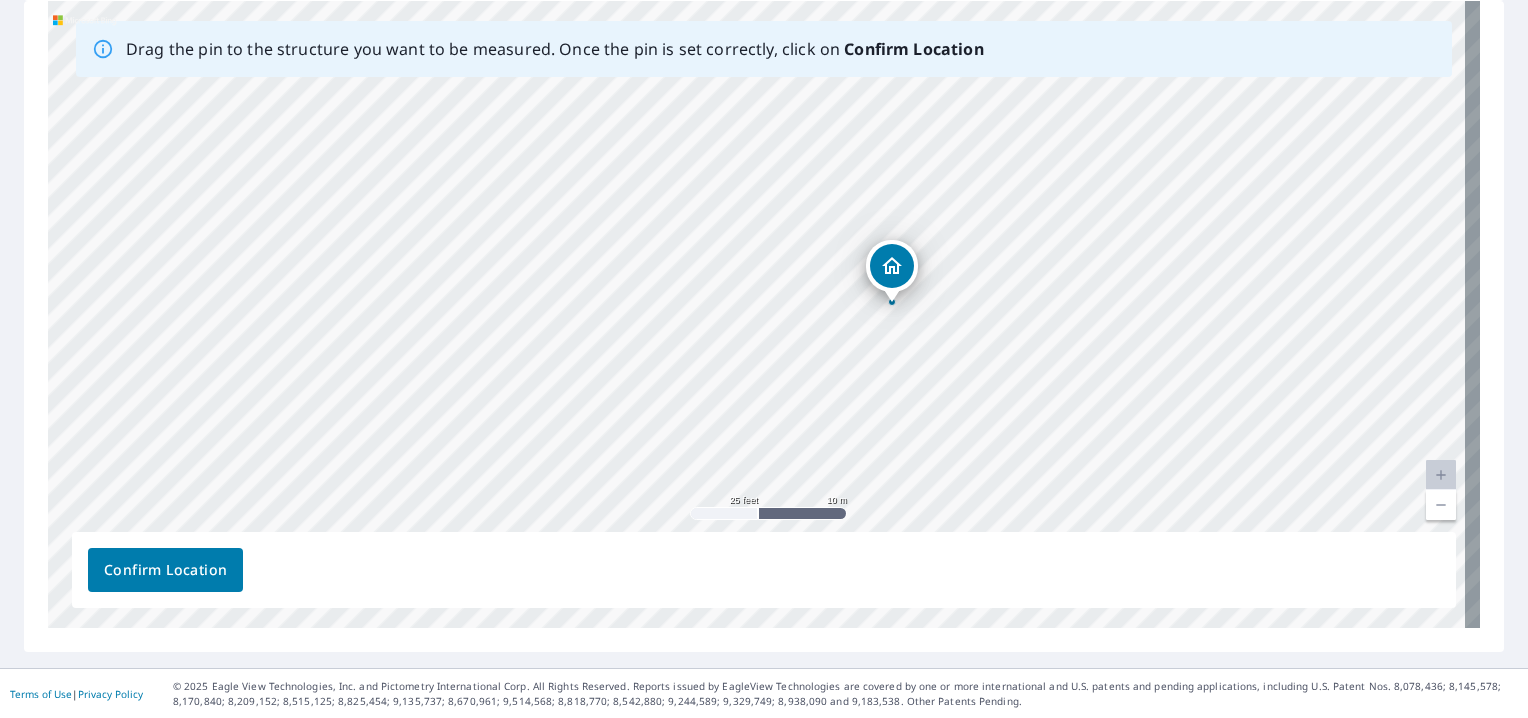 drag, startPoint x: 974, startPoint y: 291, endPoint x: 1141, endPoint y: 581, distance: 334.64758 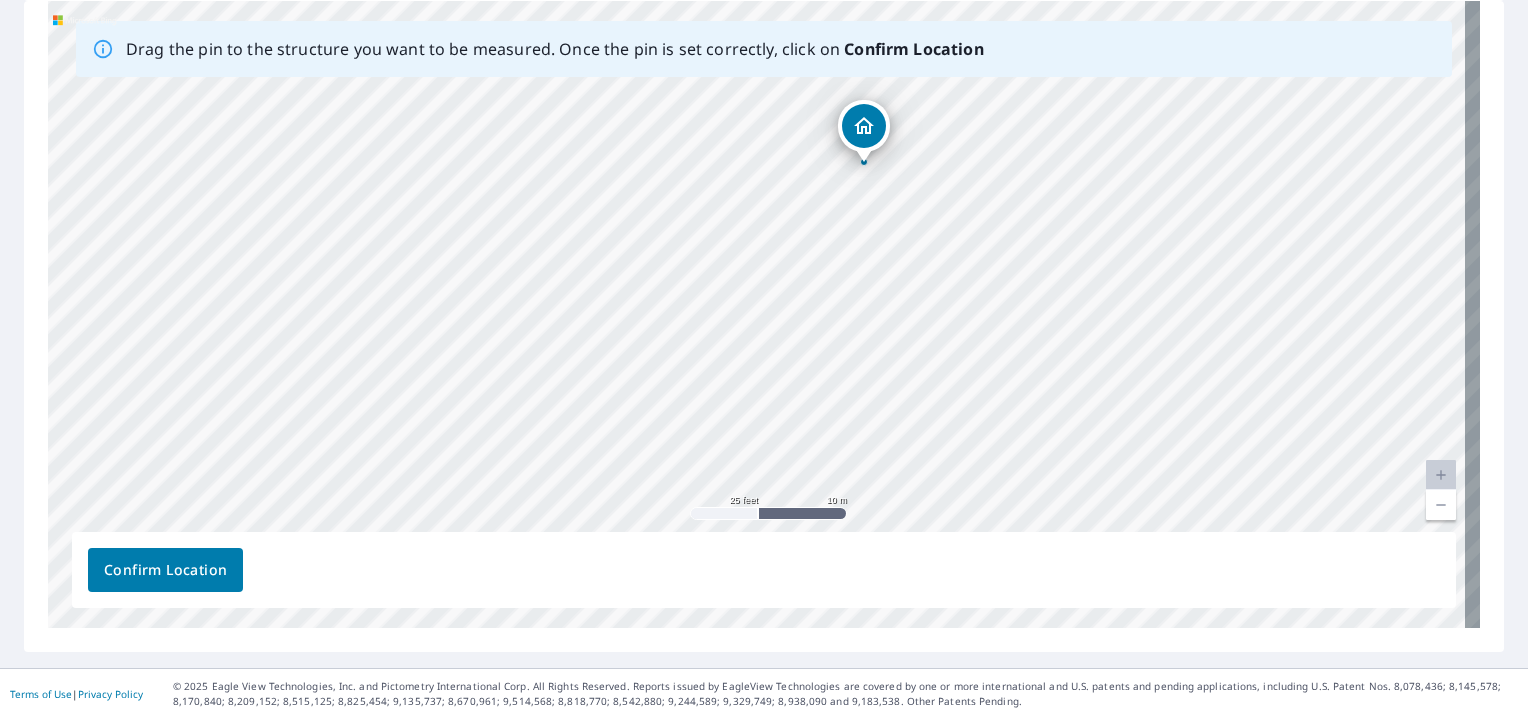 click on "1358 Golfview Drive Pittsburgh, PA 15241" at bounding box center [764, 314] 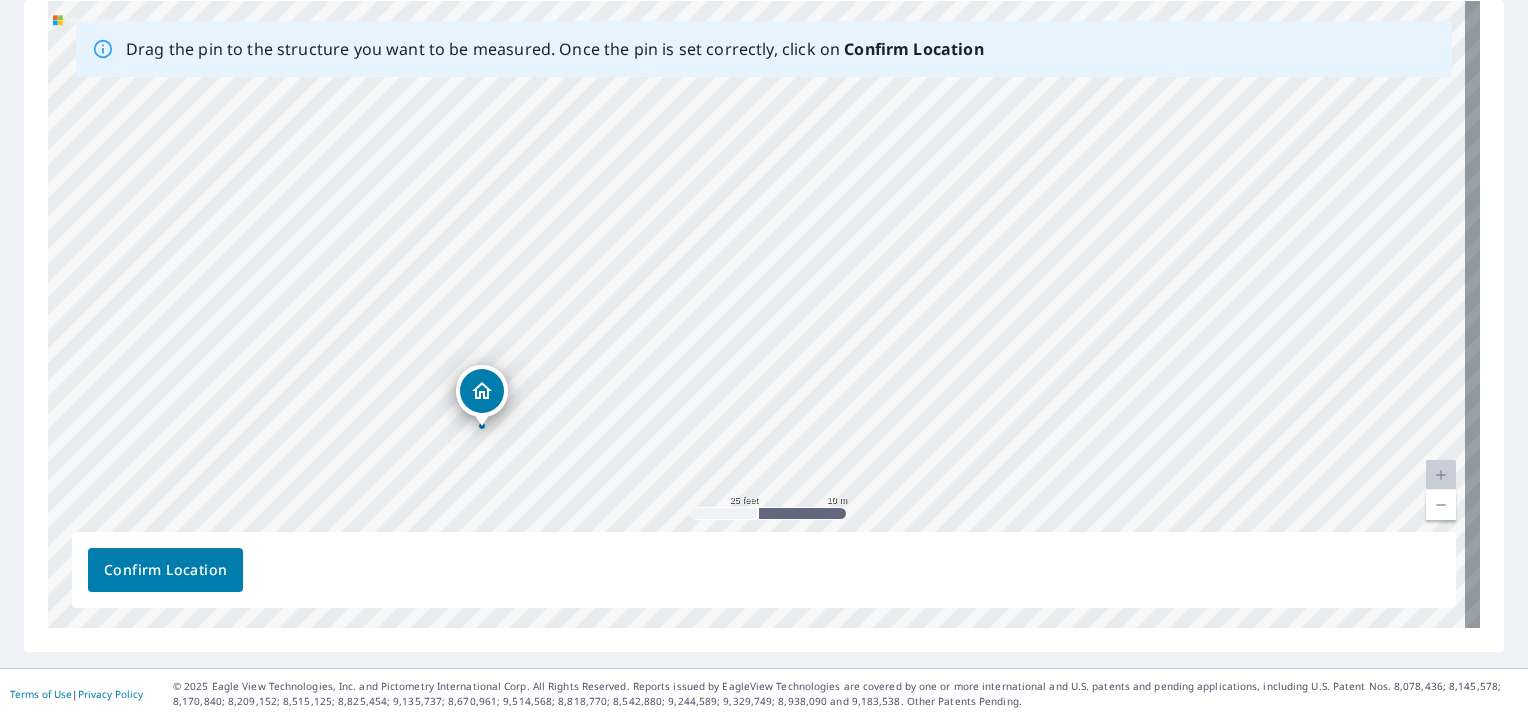 drag, startPoint x: 874, startPoint y: 132, endPoint x: 489, endPoint y: 394, distance: 465.69196 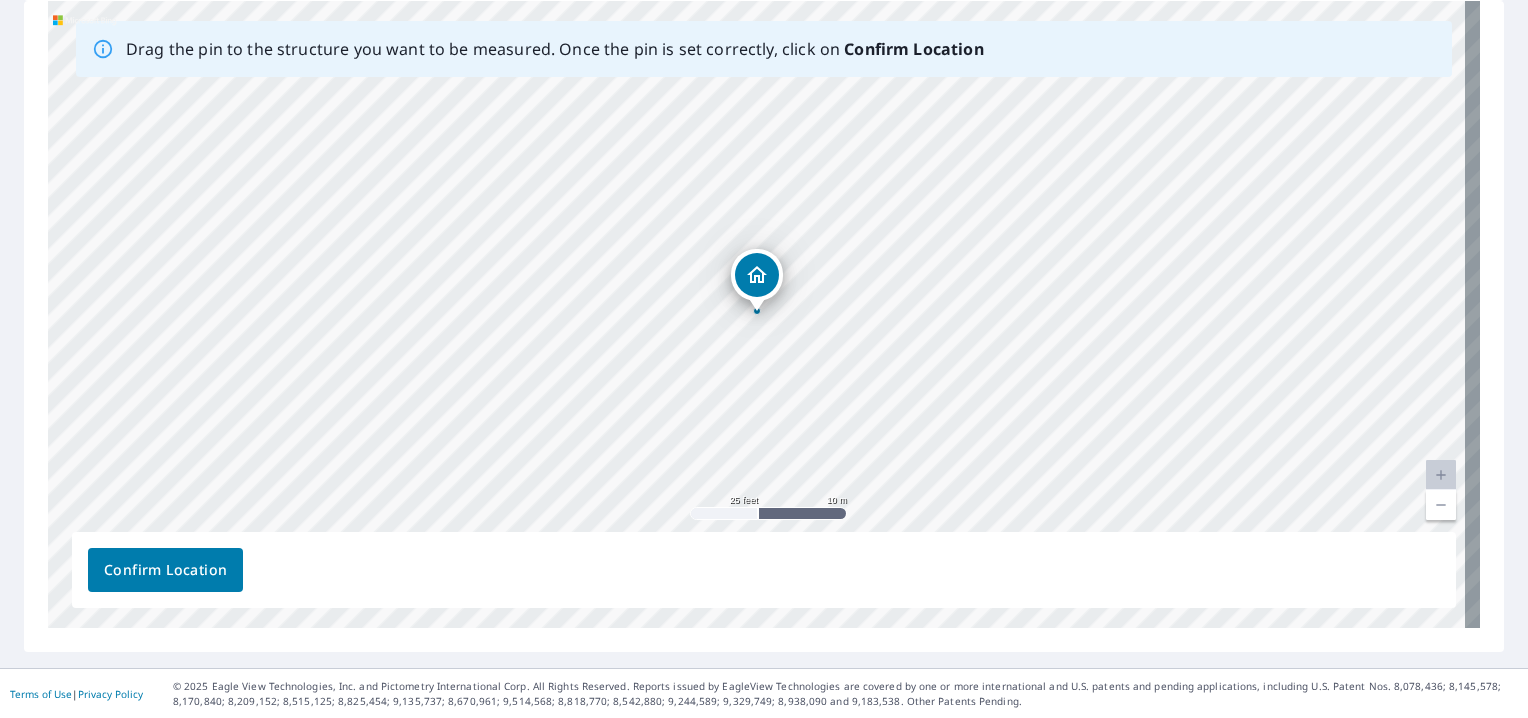click on "Confirm Location" at bounding box center [165, 570] 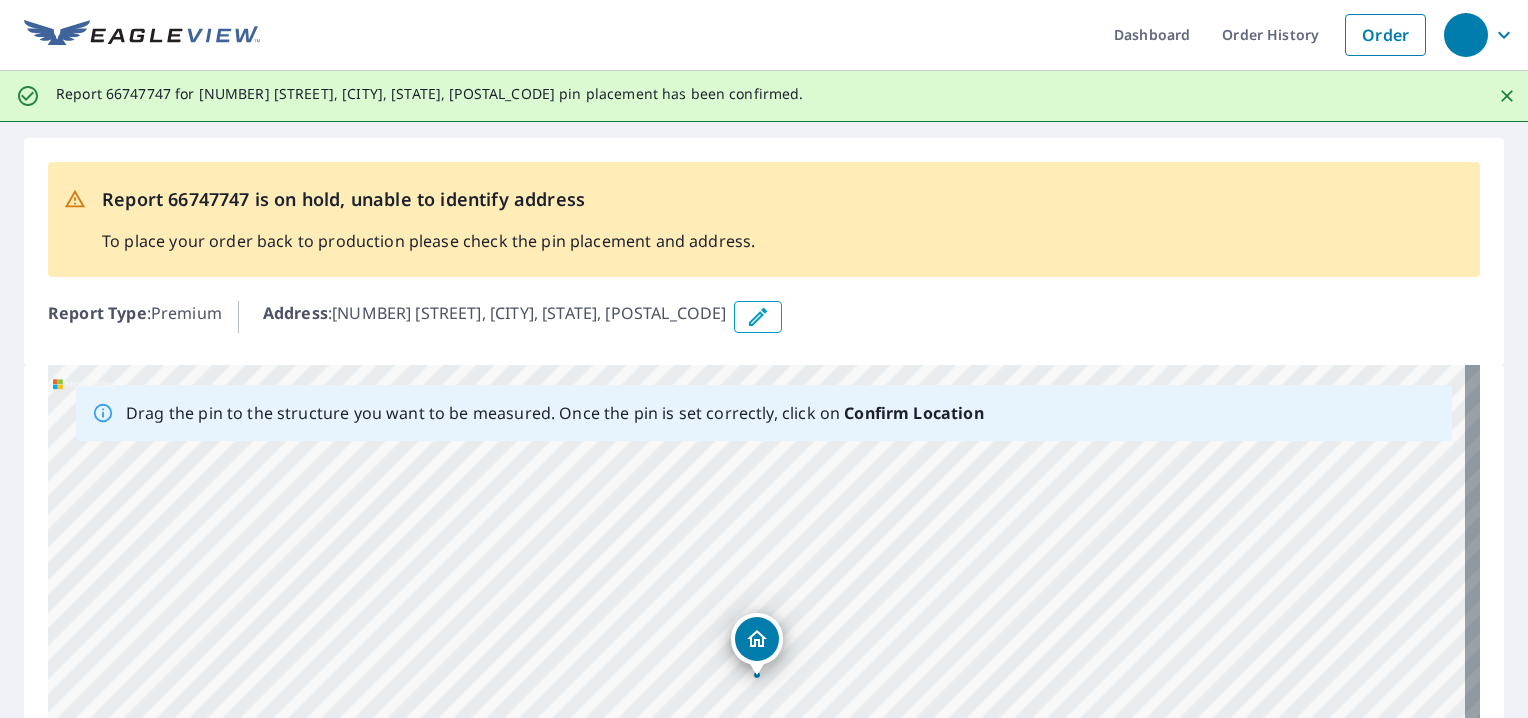 scroll, scrollTop: 0, scrollLeft: 0, axis: both 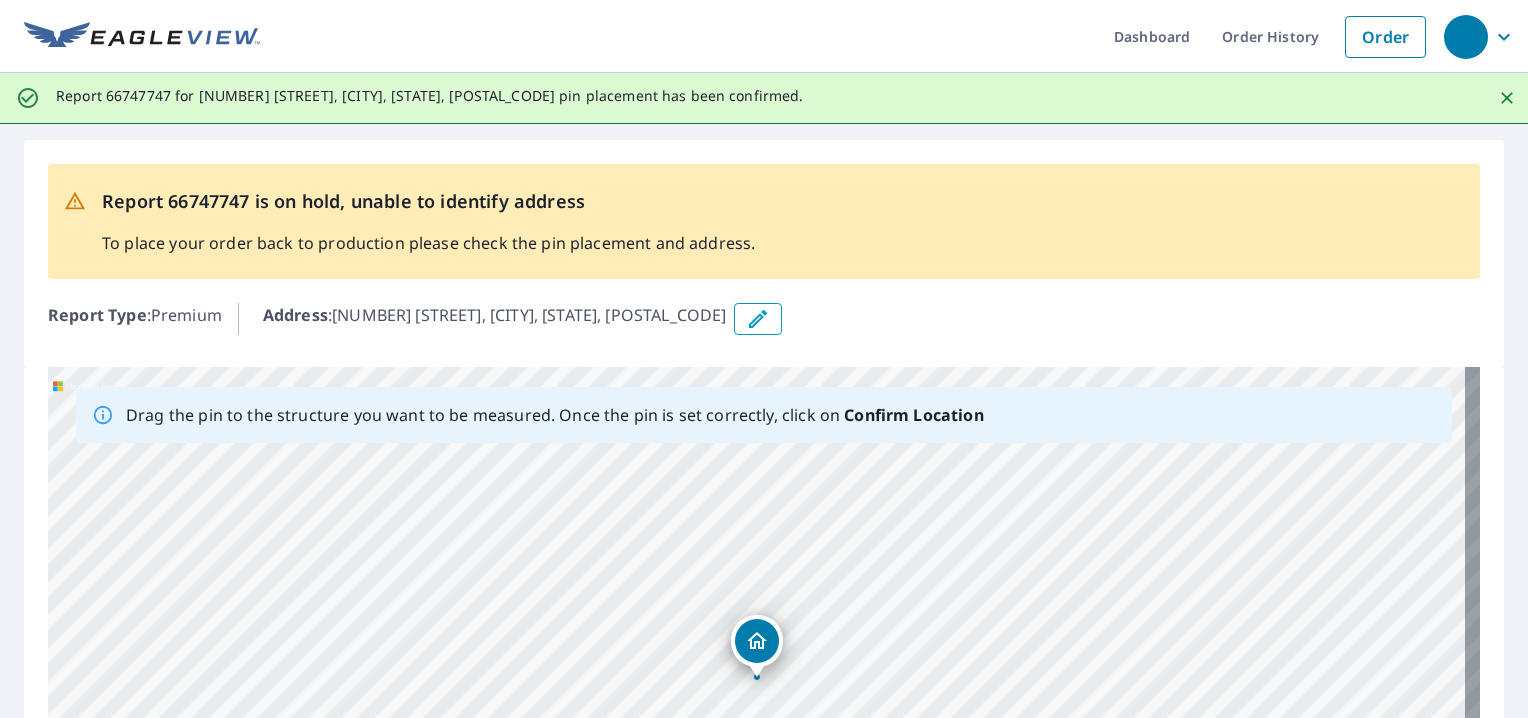 click 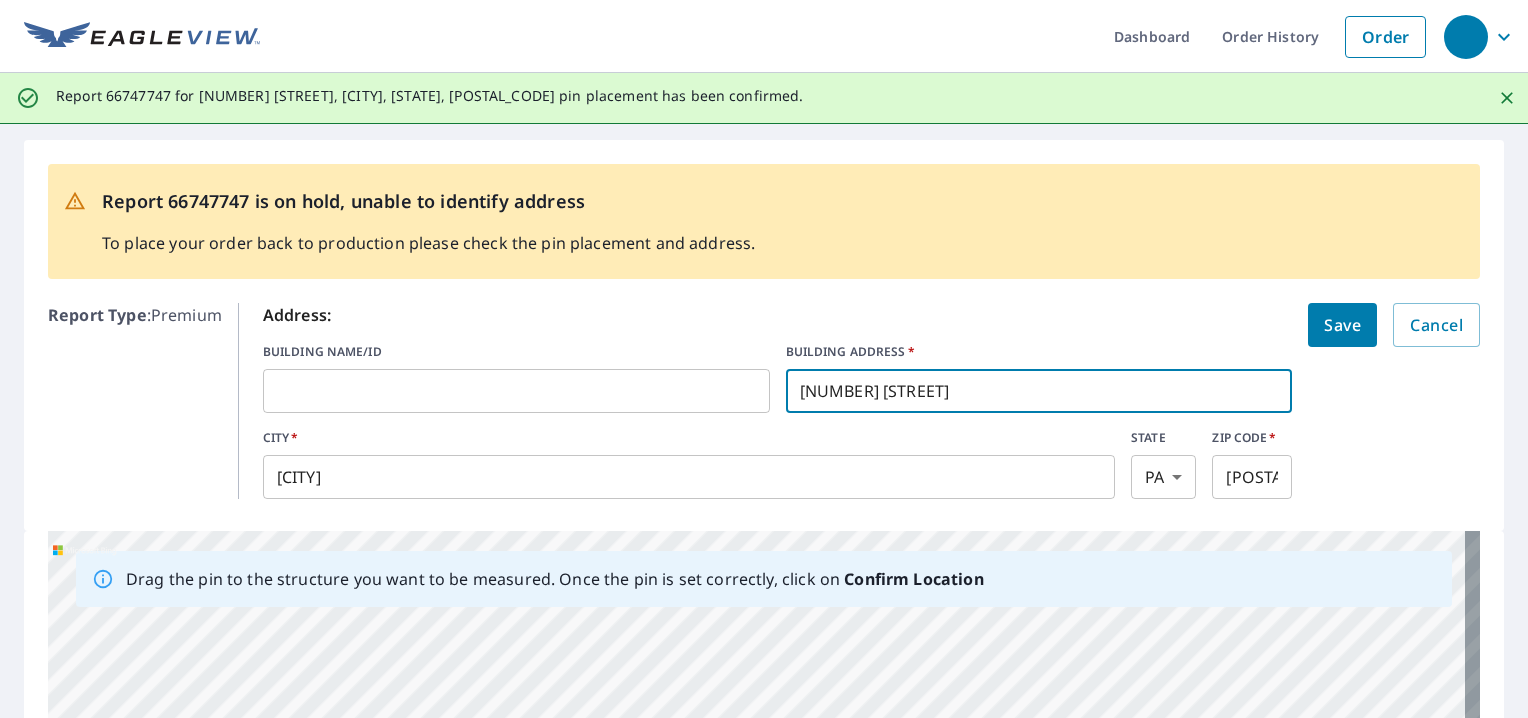 drag, startPoint x: 820, startPoint y: 387, endPoint x: 741, endPoint y: 389, distance: 79.025314 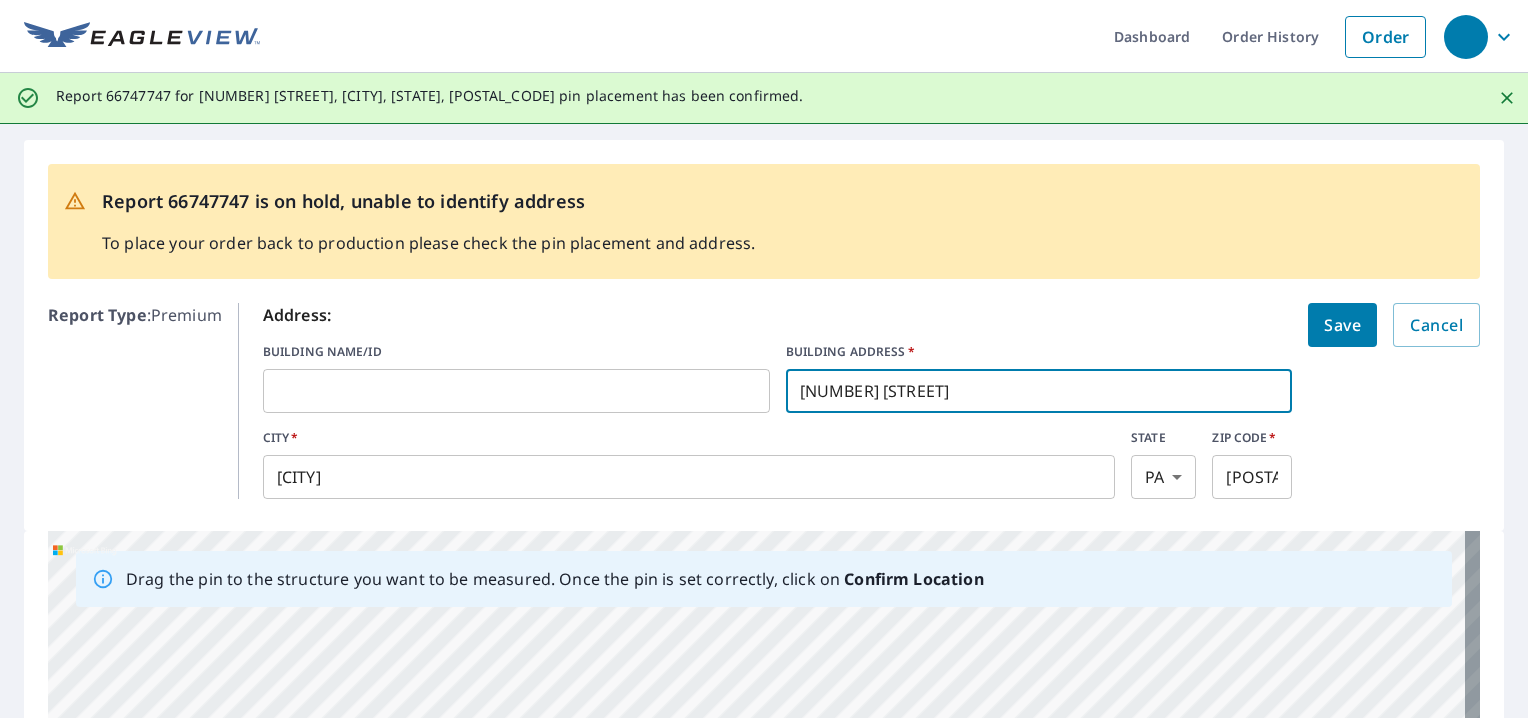 type on "2358 Golfview Drive" 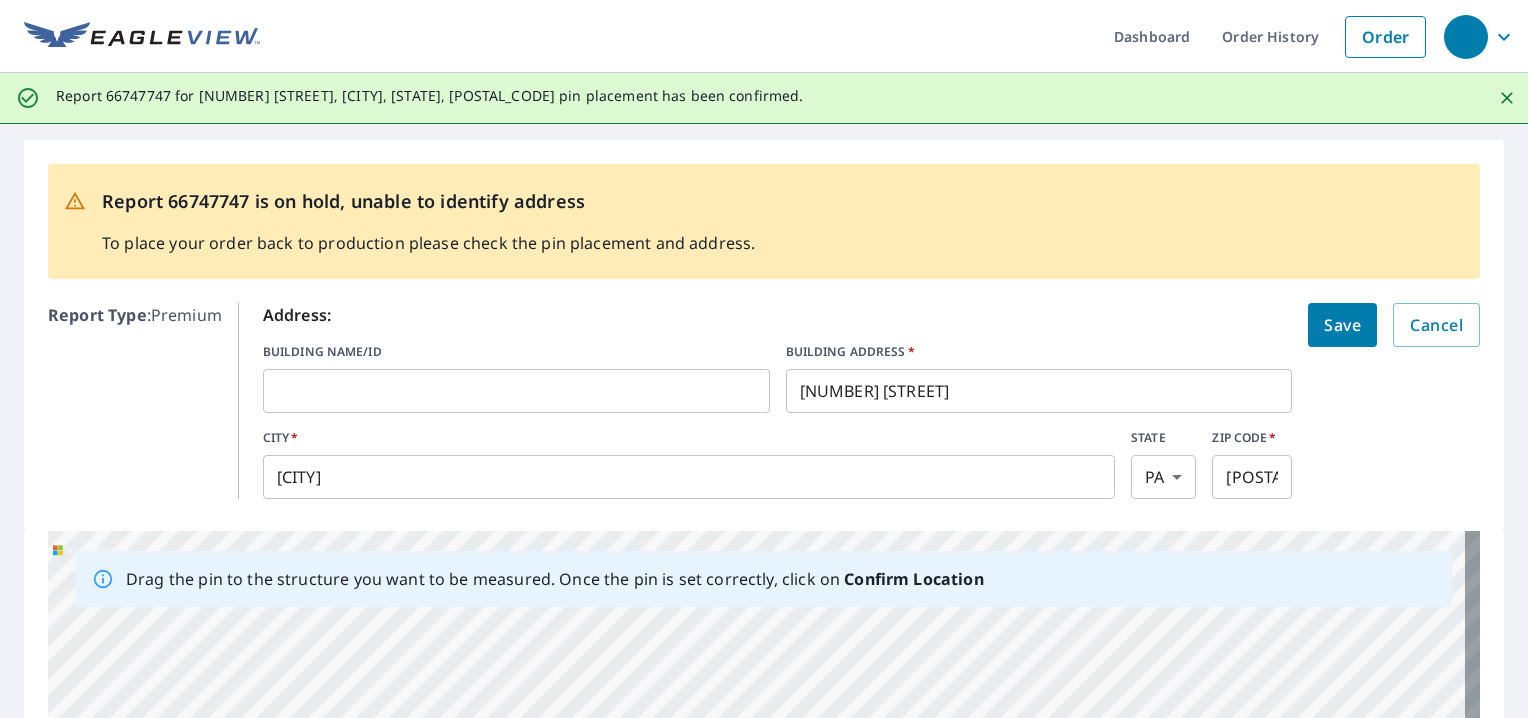 click on "Address:" at bounding box center (778, 315) 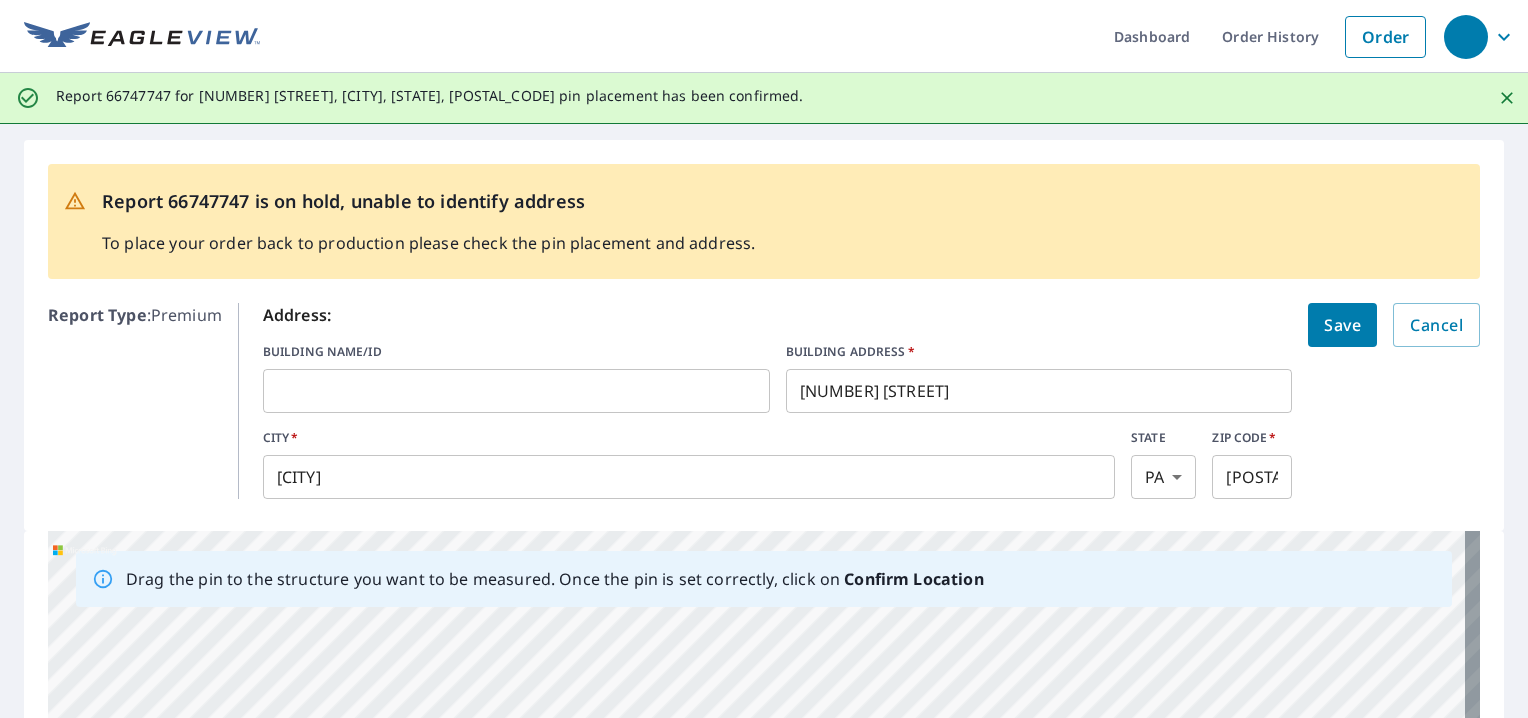 click on "Save" at bounding box center [1342, 325] 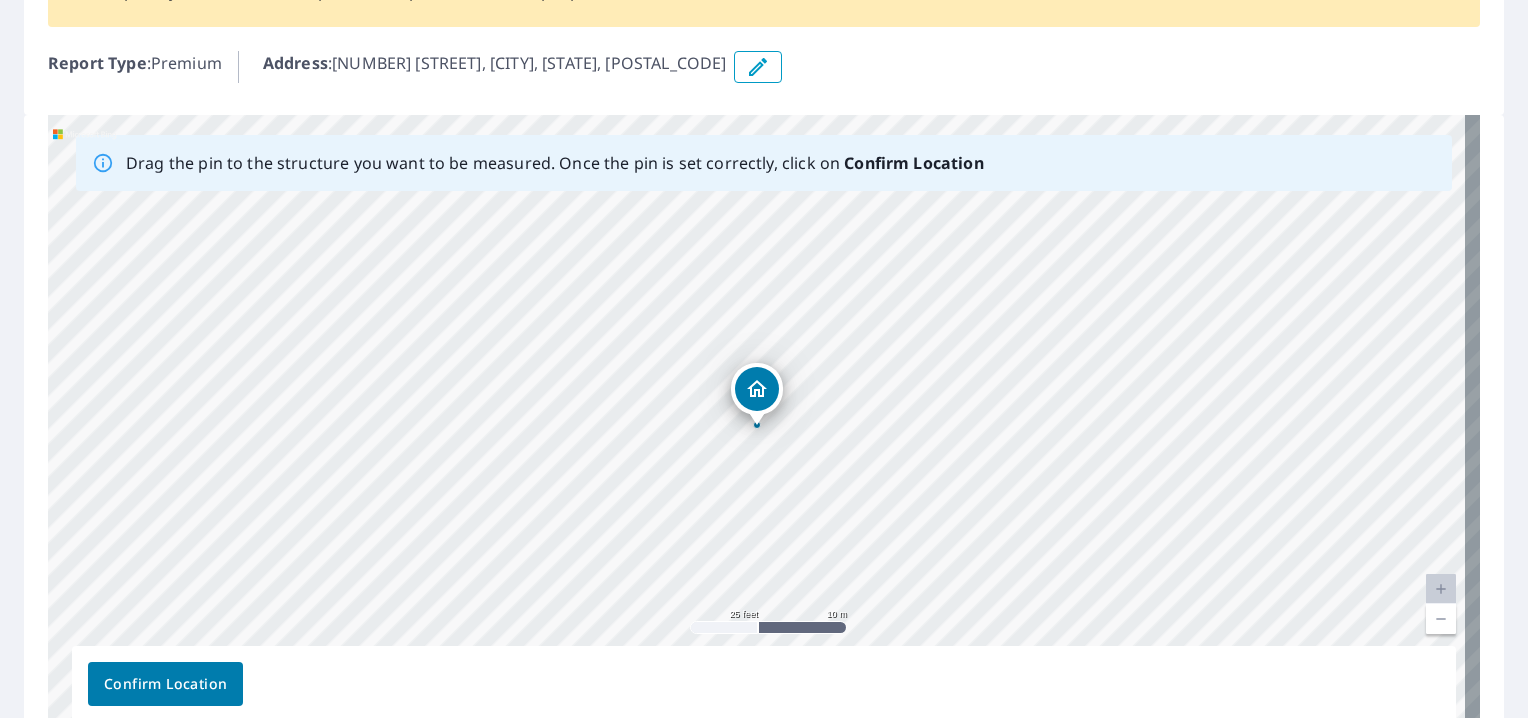 scroll, scrollTop: 362, scrollLeft: 0, axis: vertical 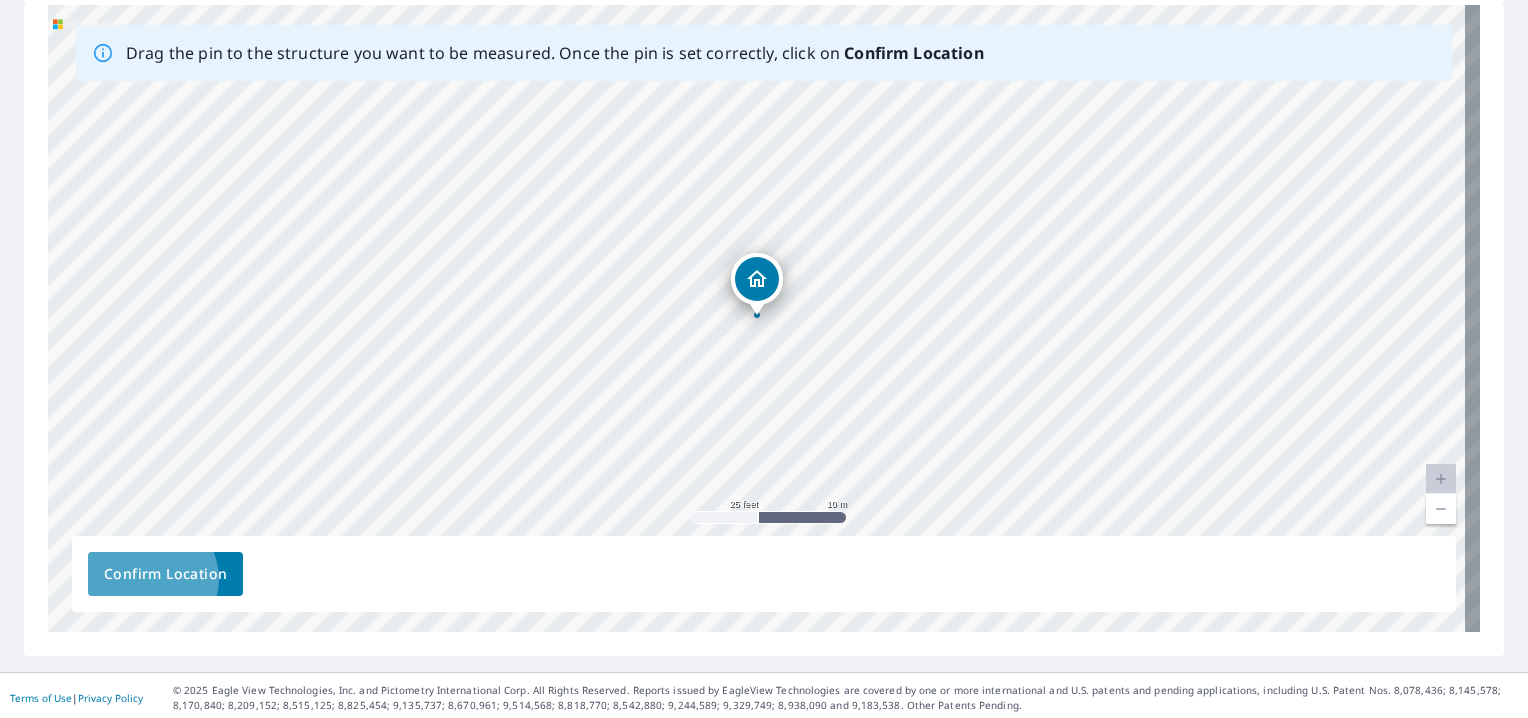 click on "Confirm Location" at bounding box center (165, 574) 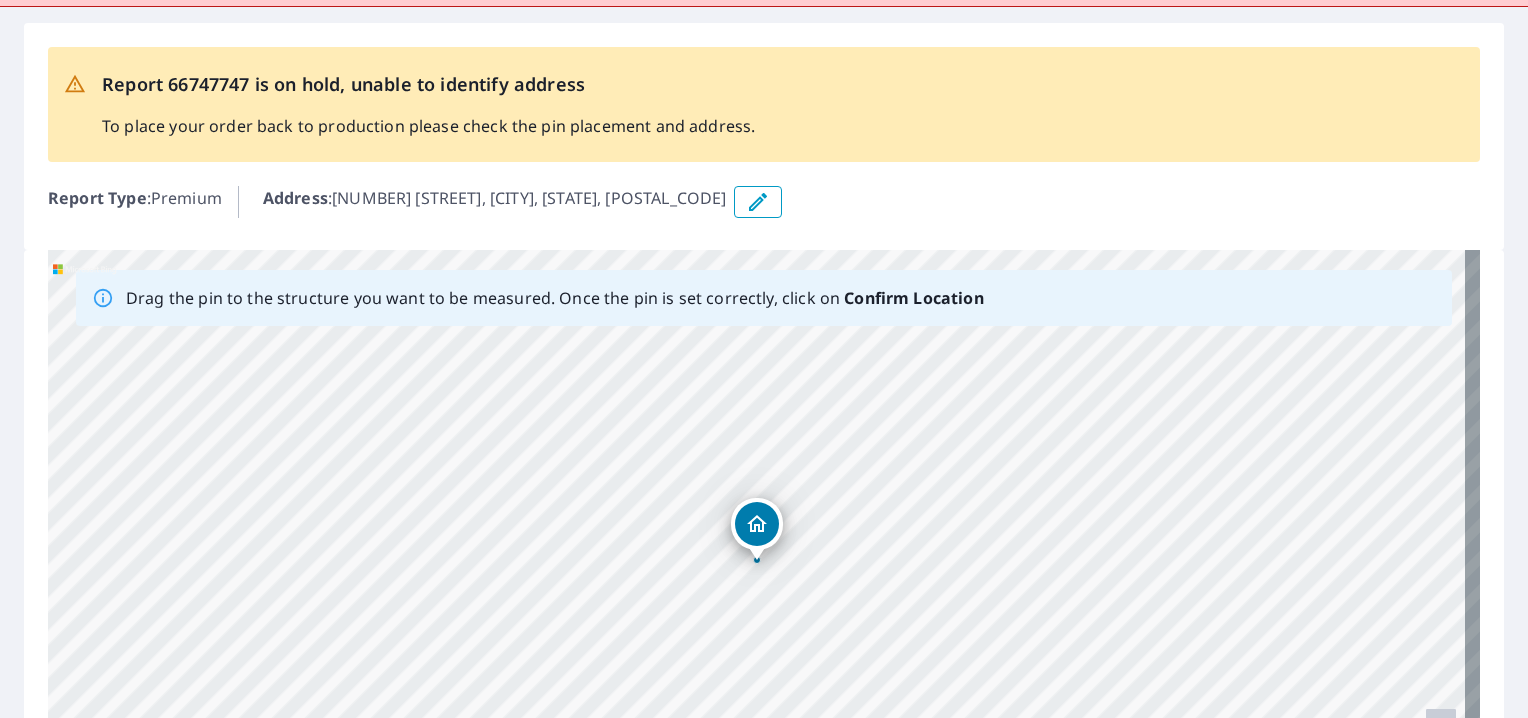 scroll, scrollTop: 0, scrollLeft: 0, axis: both 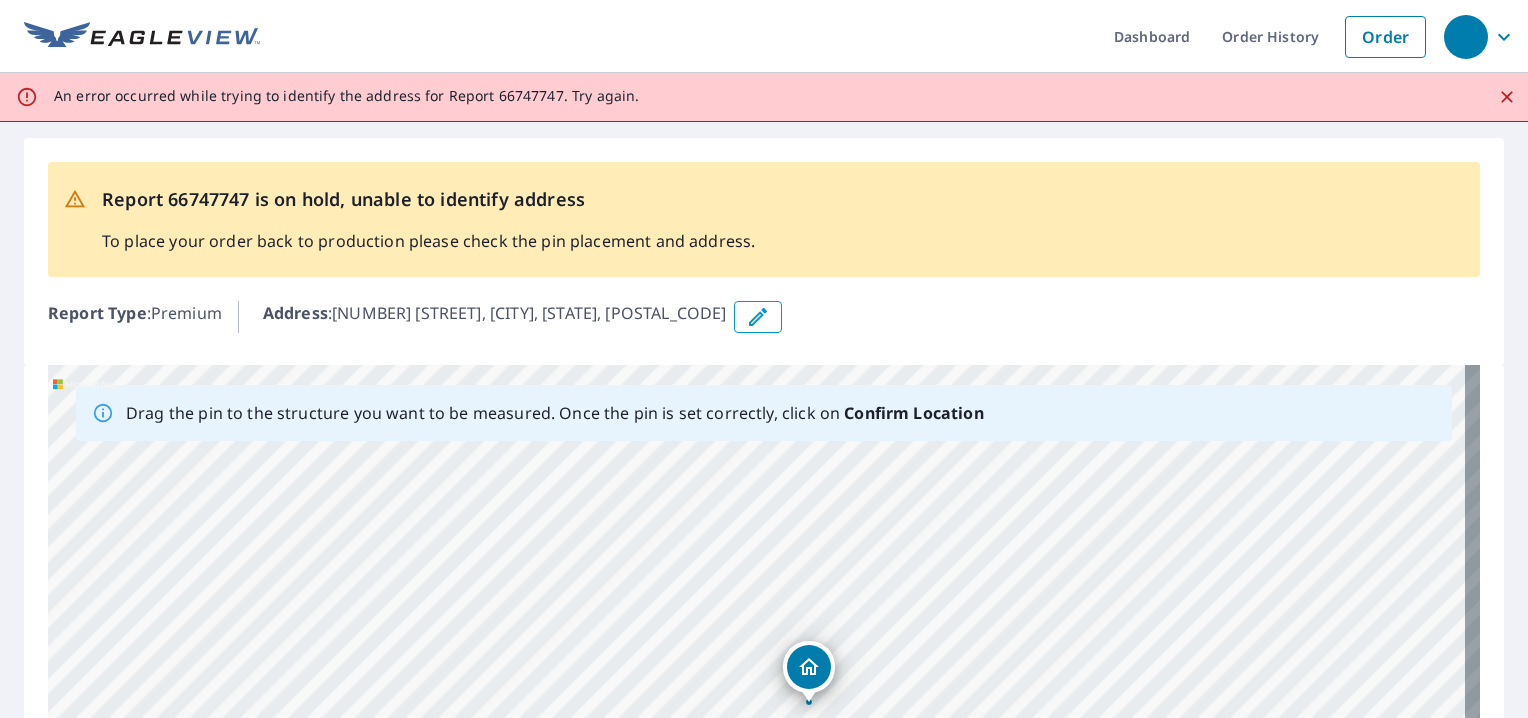 drag, startPoint x: 764, startPoint y: 632, endPoint x: 818, endPoint y: 660, distance: 60.827625 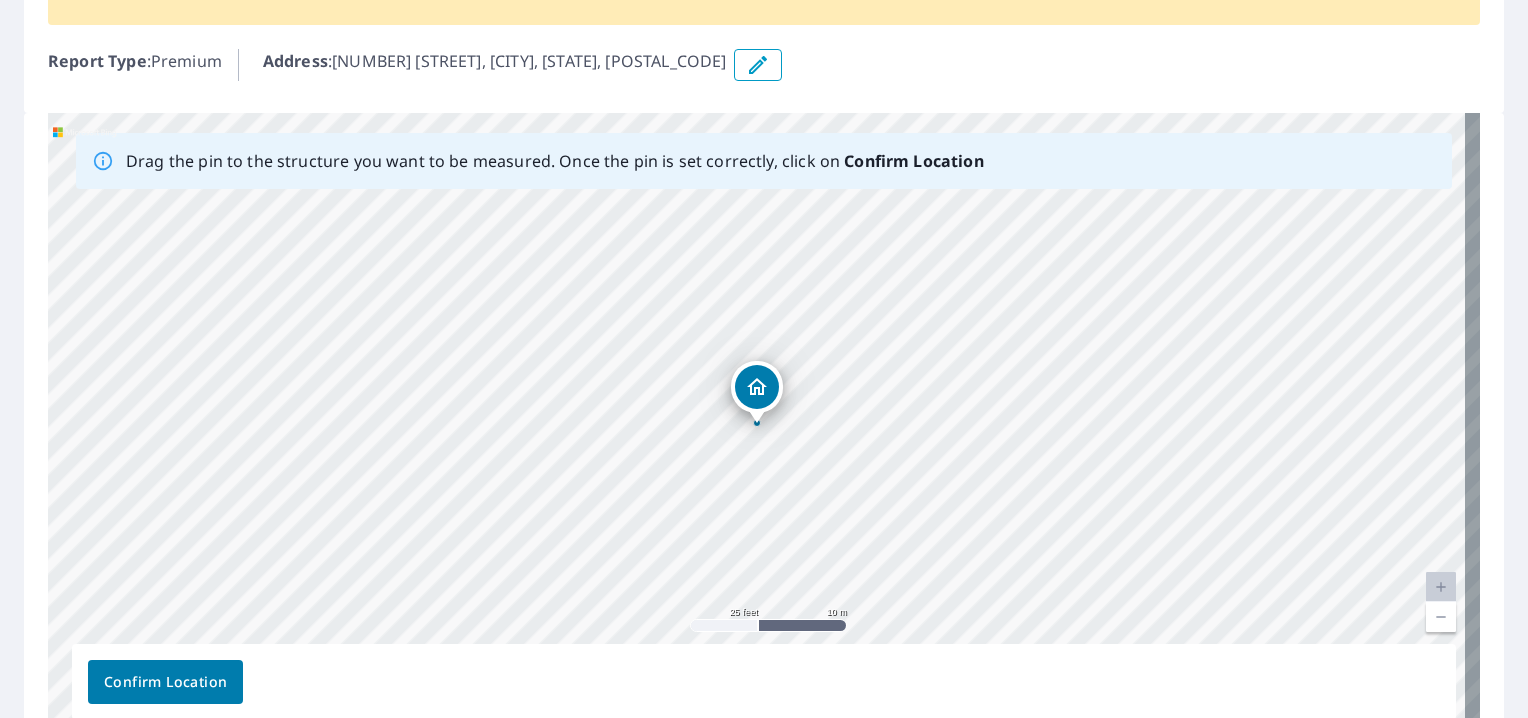 scroll, scrollTop: 364, scrollLeft: 0, axis: vertical 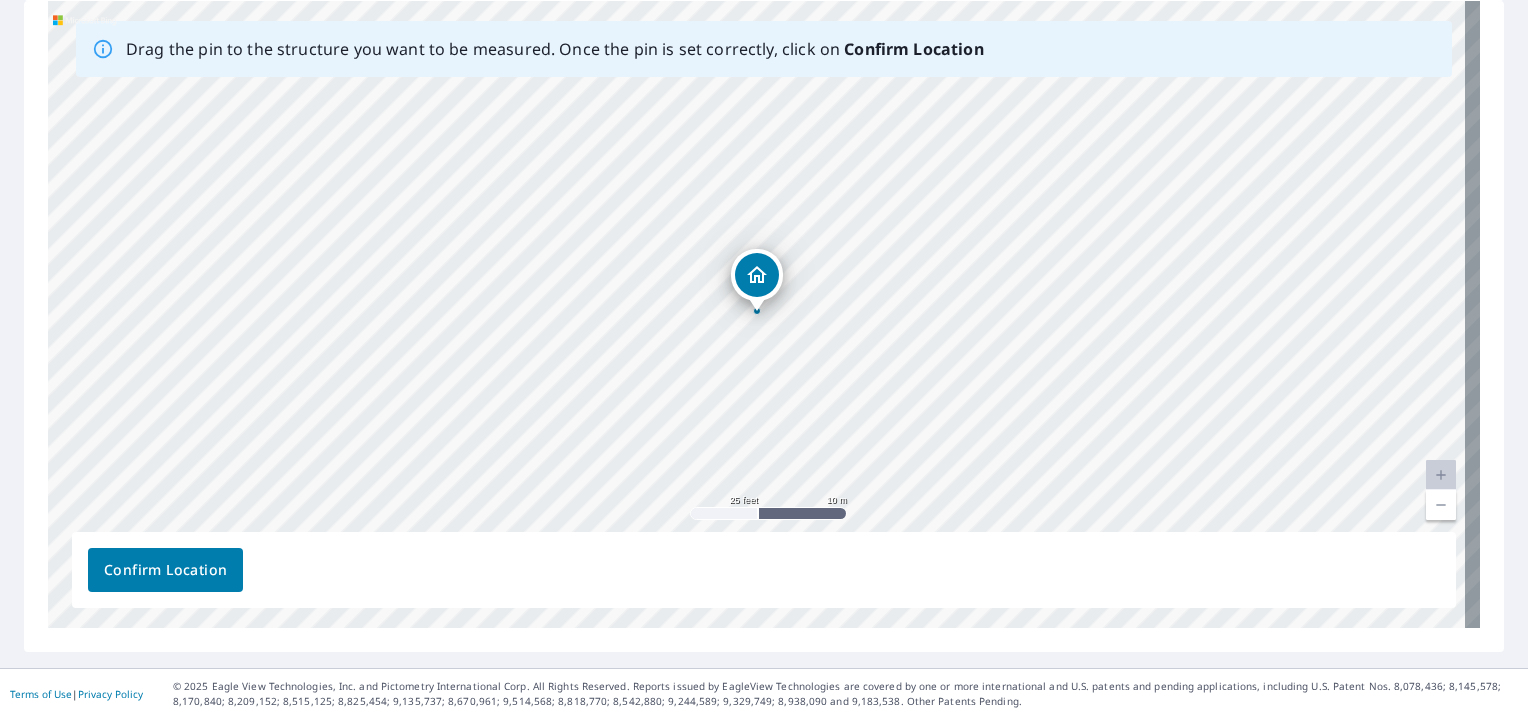 click on "Confirm Location" at bounding box center (165, 570) 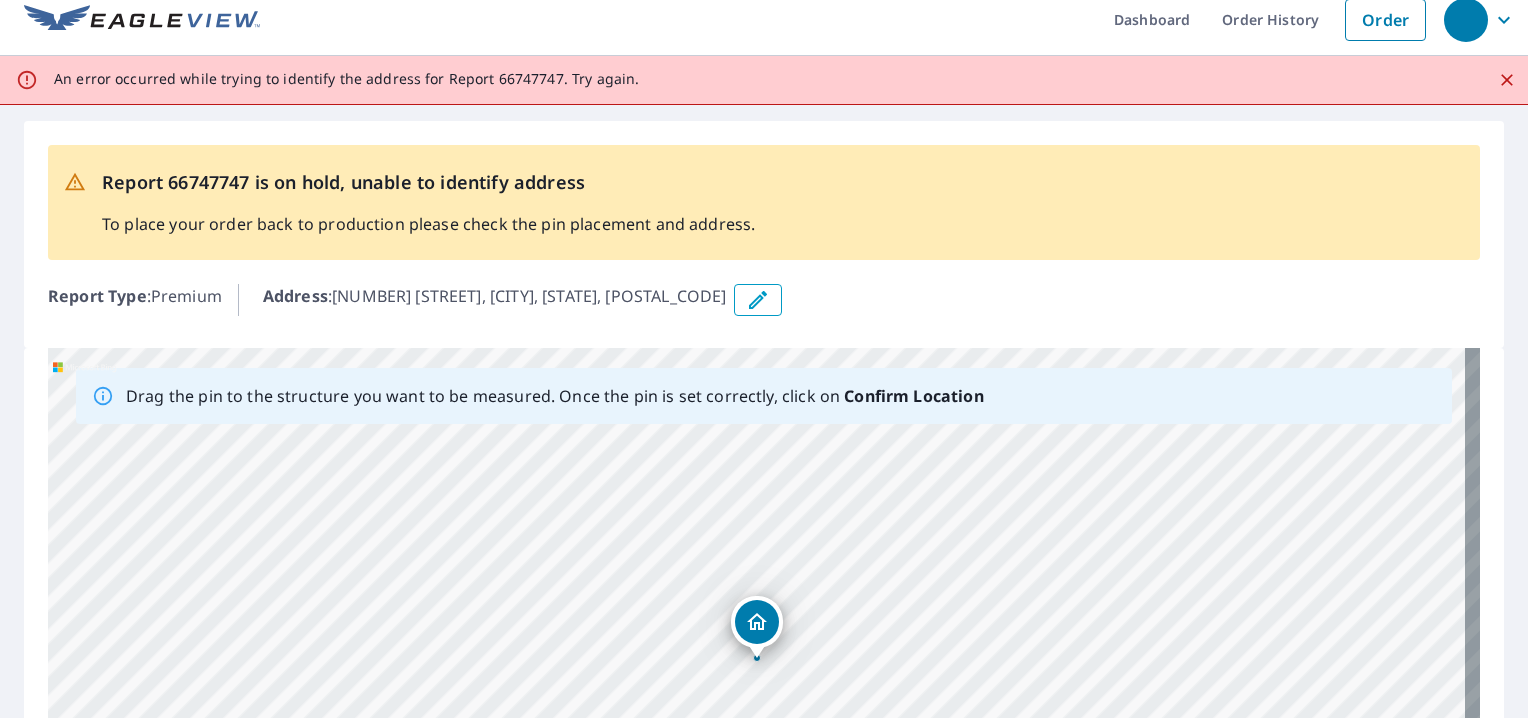 scroll, scrollTop: 0, scrollLeft: 0, axis: both 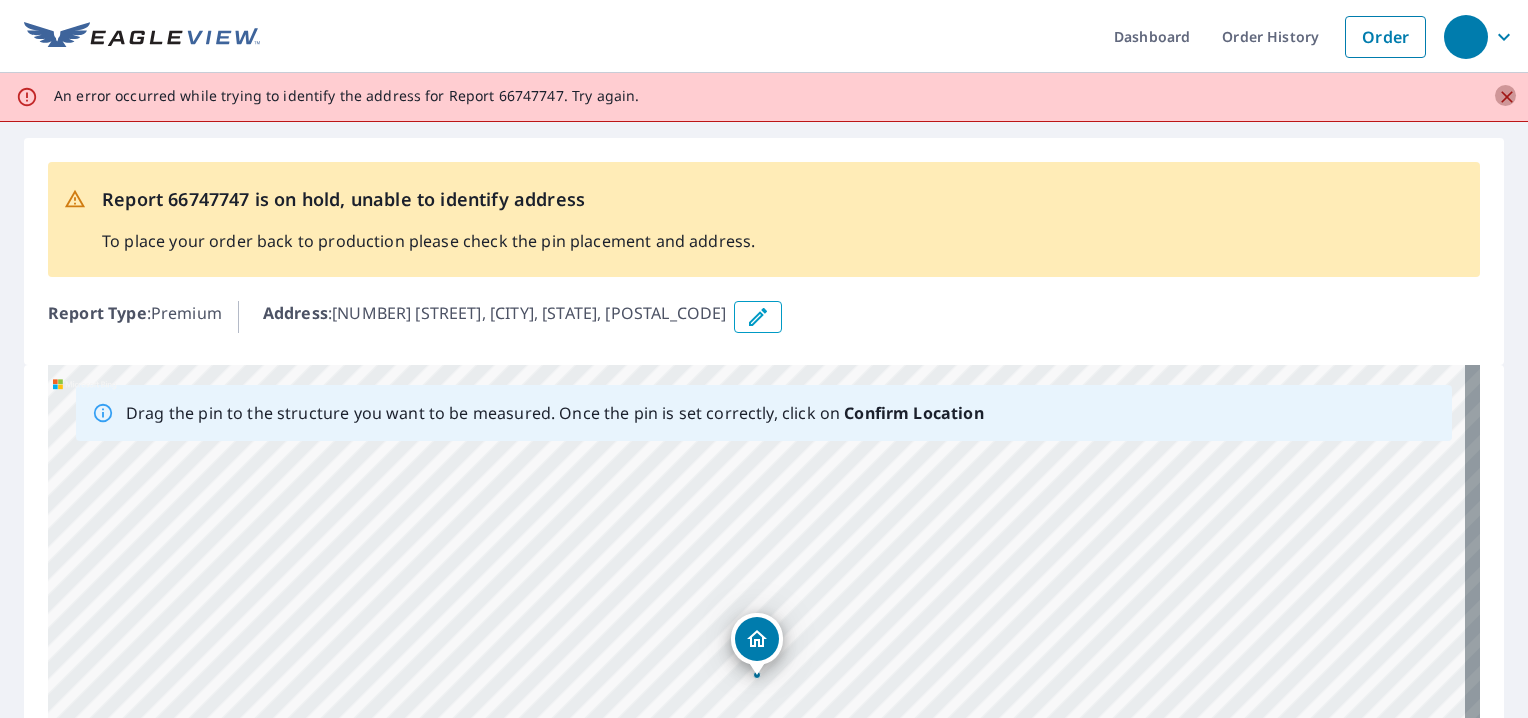 click 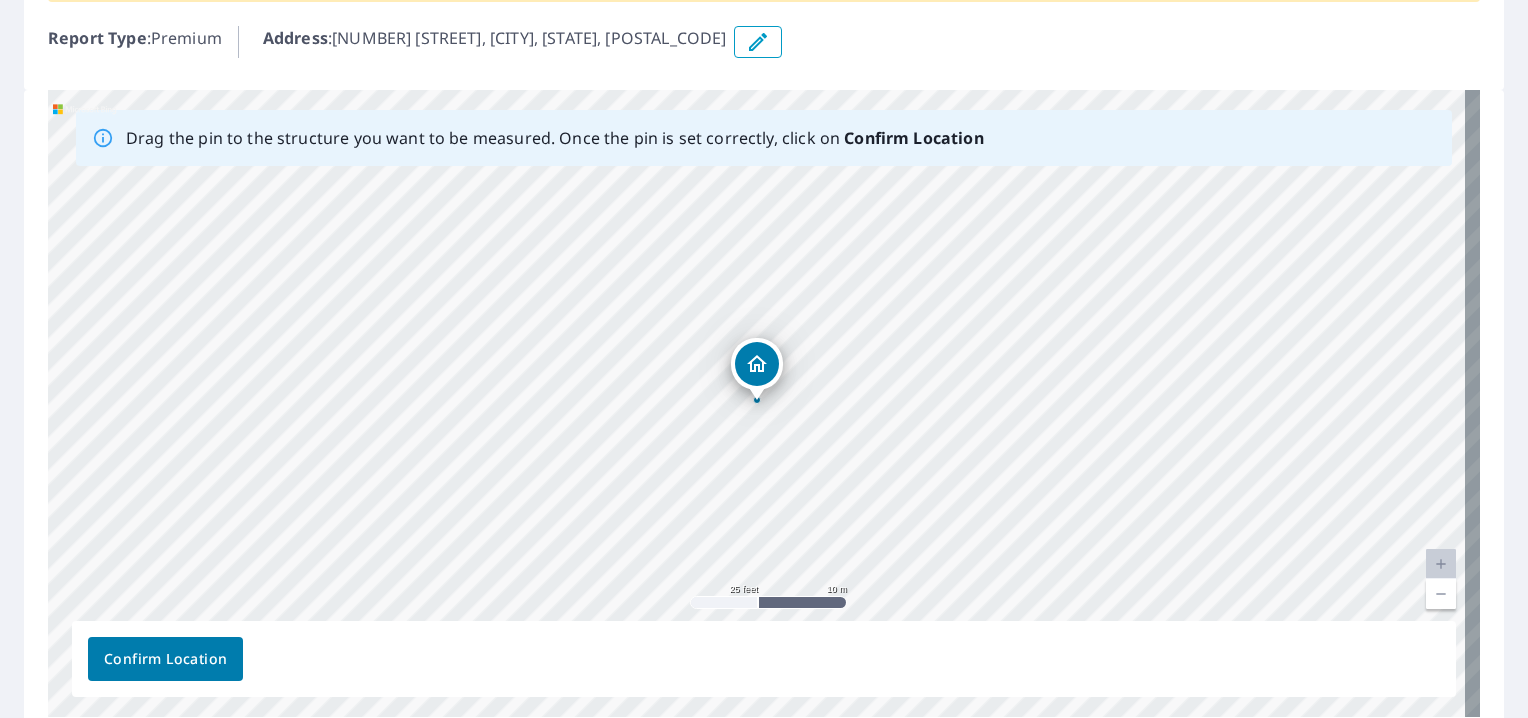 scroll, scrollTop: 315, scrollLeft: 0, axis: vertical 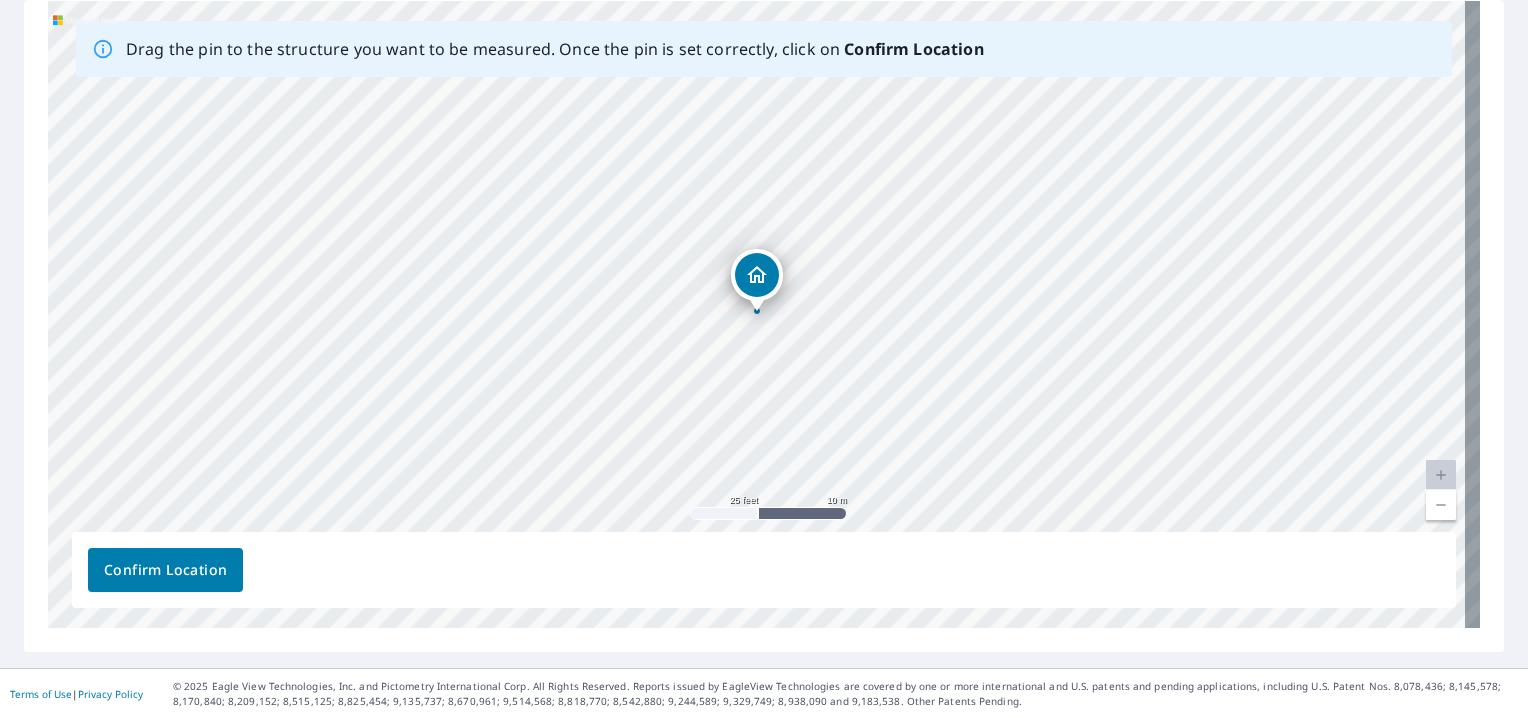 click on "Confirm Location" at bounding box center [165, 570] 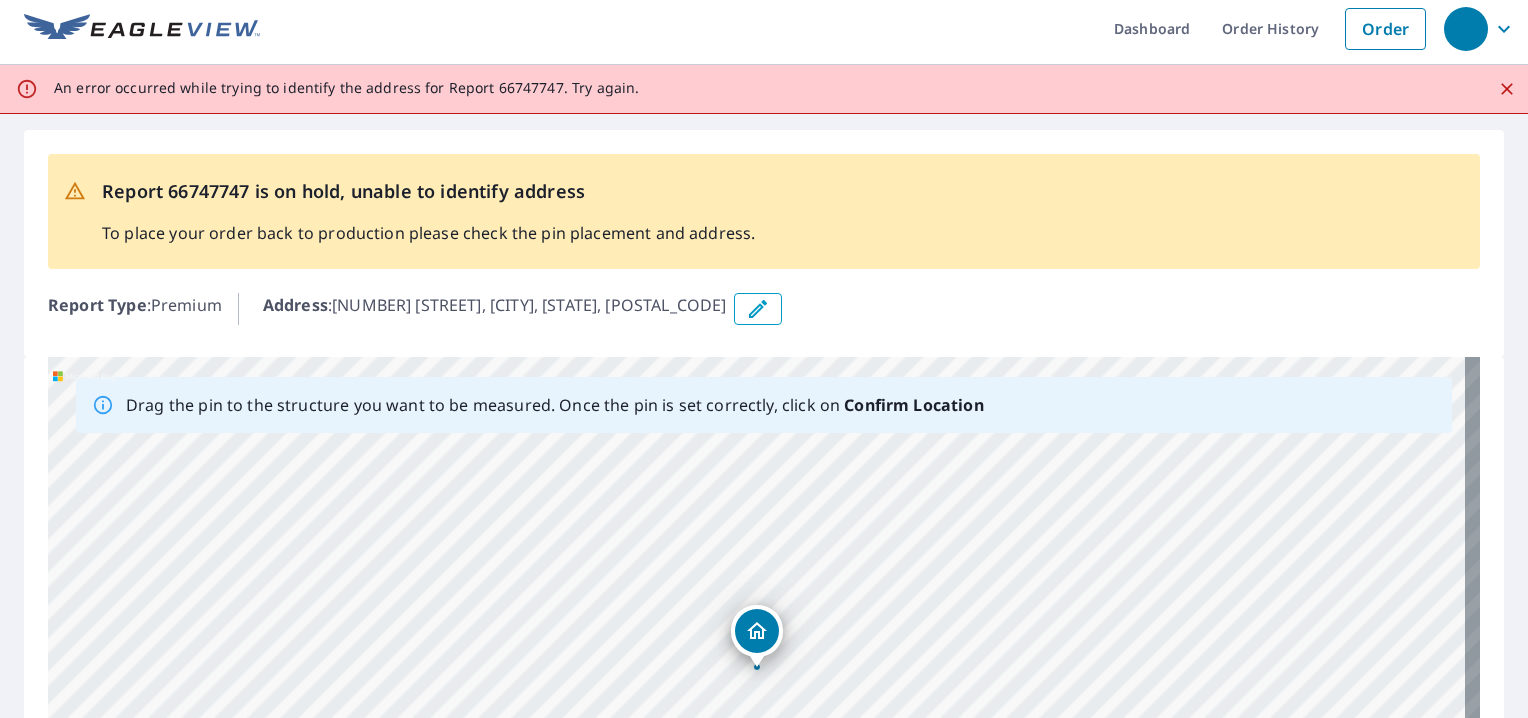 scroll, scrollTop: 0, scrollLeft: 0, axis: both 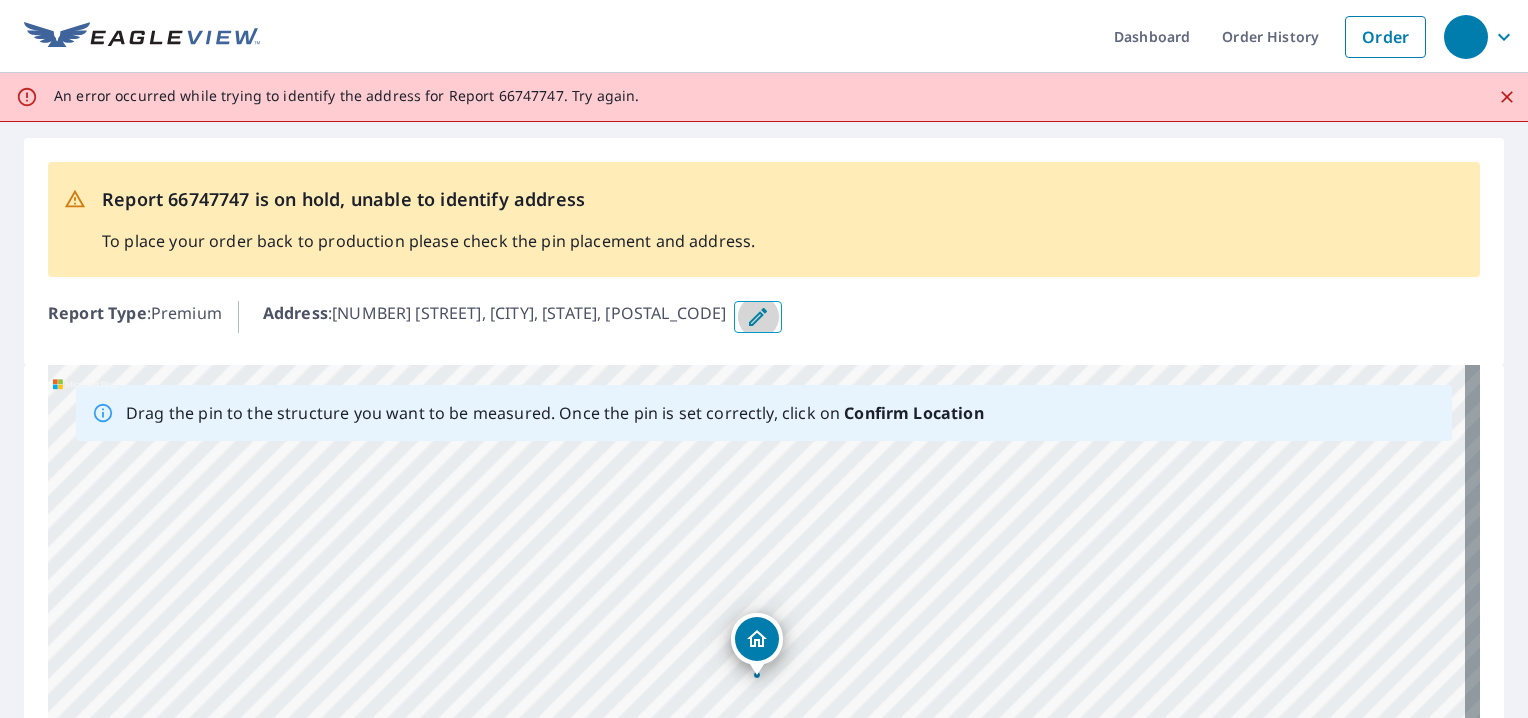 click 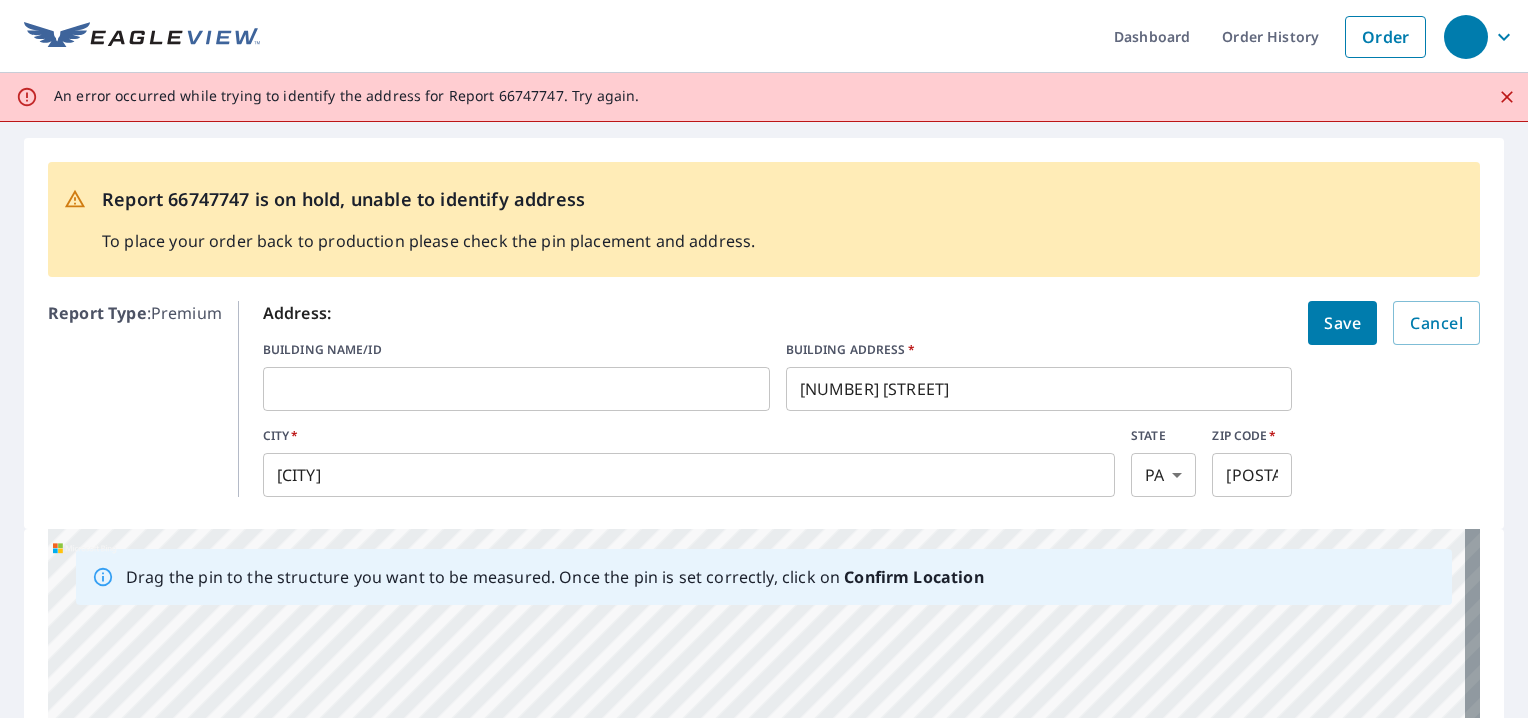 click on "Pittsburgh" at bounding box center [689, 475] 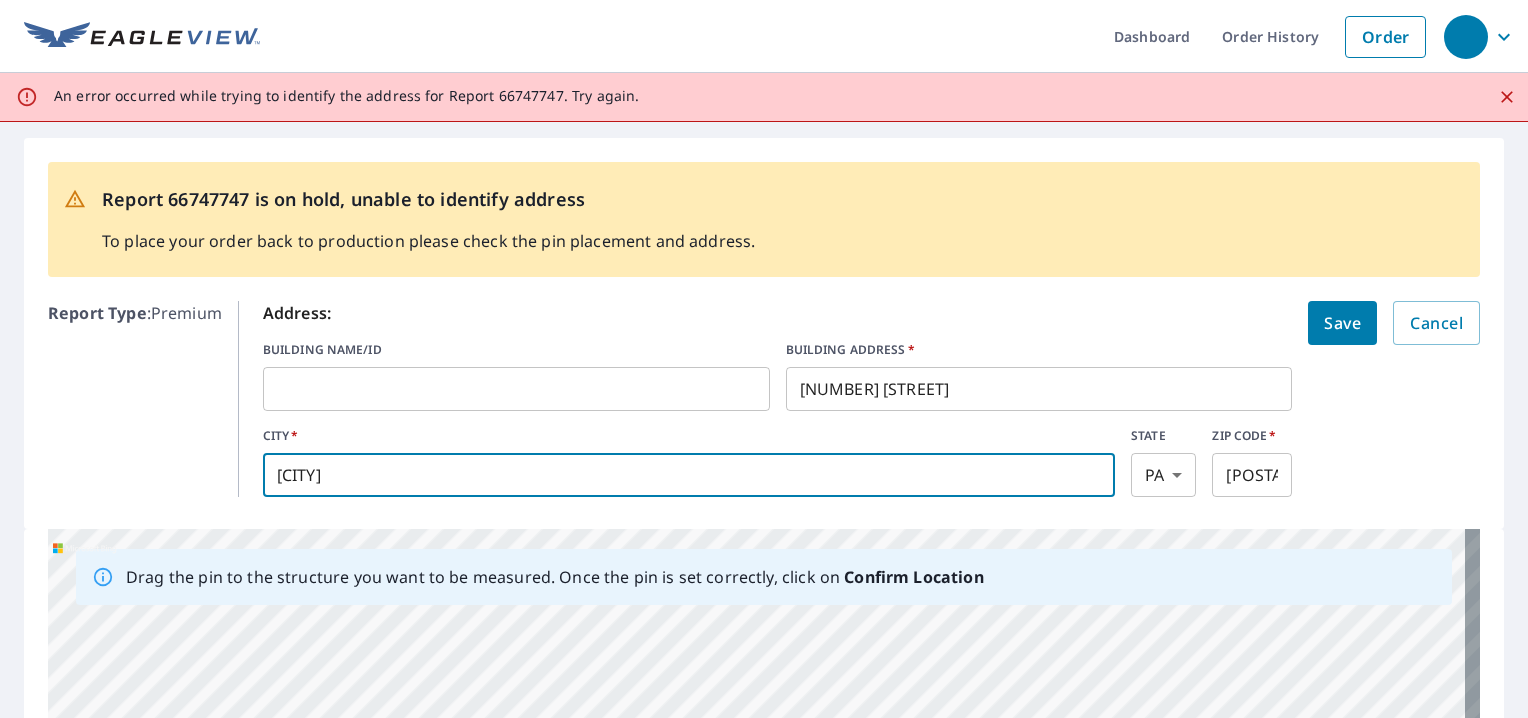 click on "Save" at bounding box center [1342, 323] 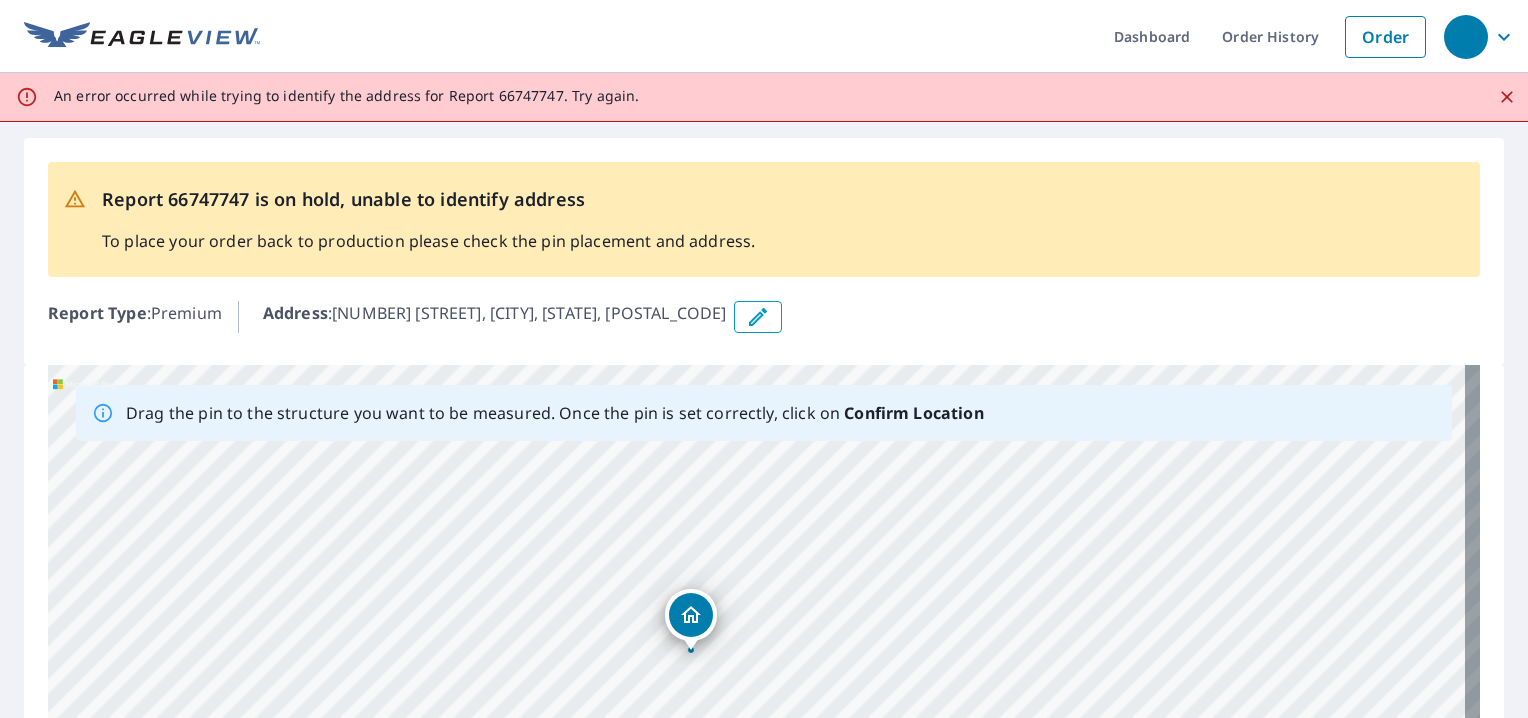 drag, startPoint x: 751, startPoint y: 638, endPoint x: 685, endPoint y: 613, distance: 70.5762 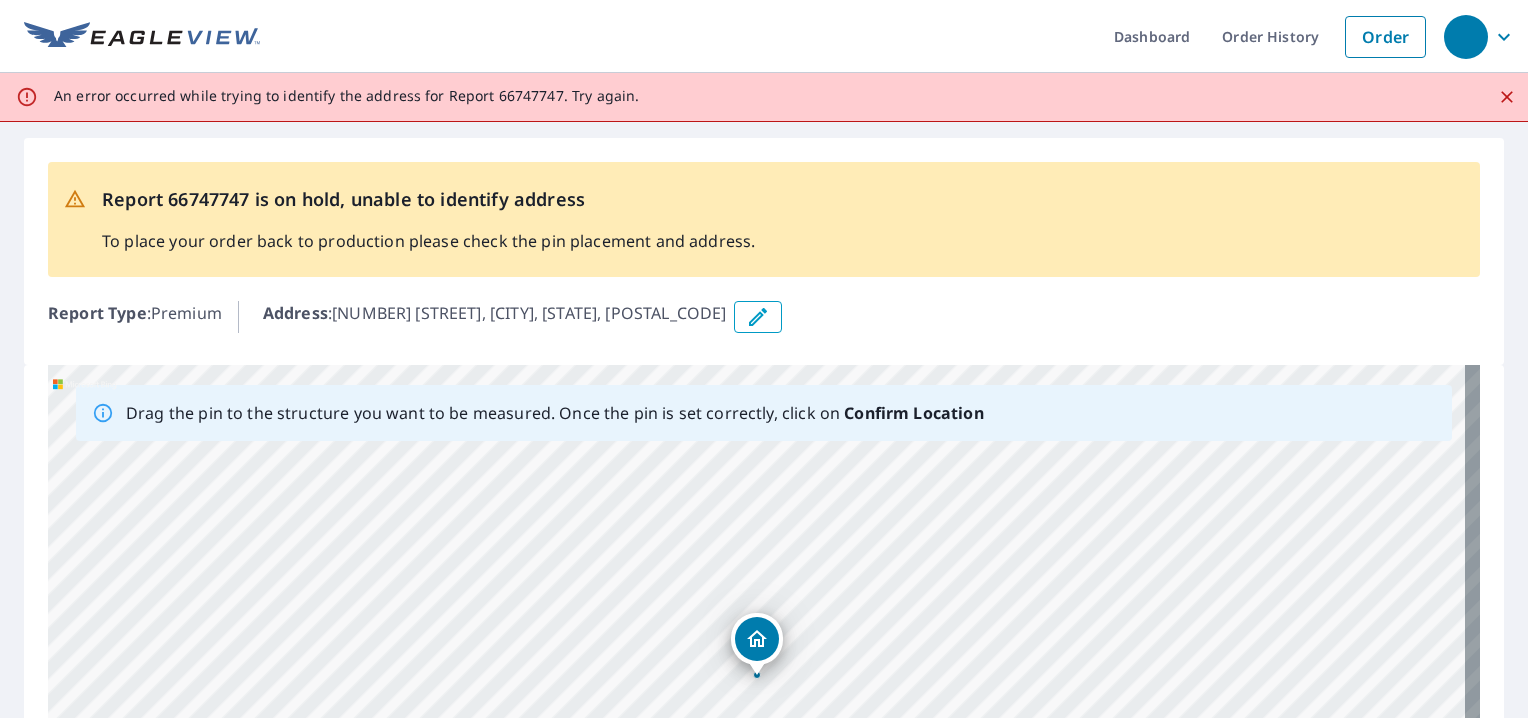 scroll, scrollTop: 364, scrollLeft: 0, axis: vertical 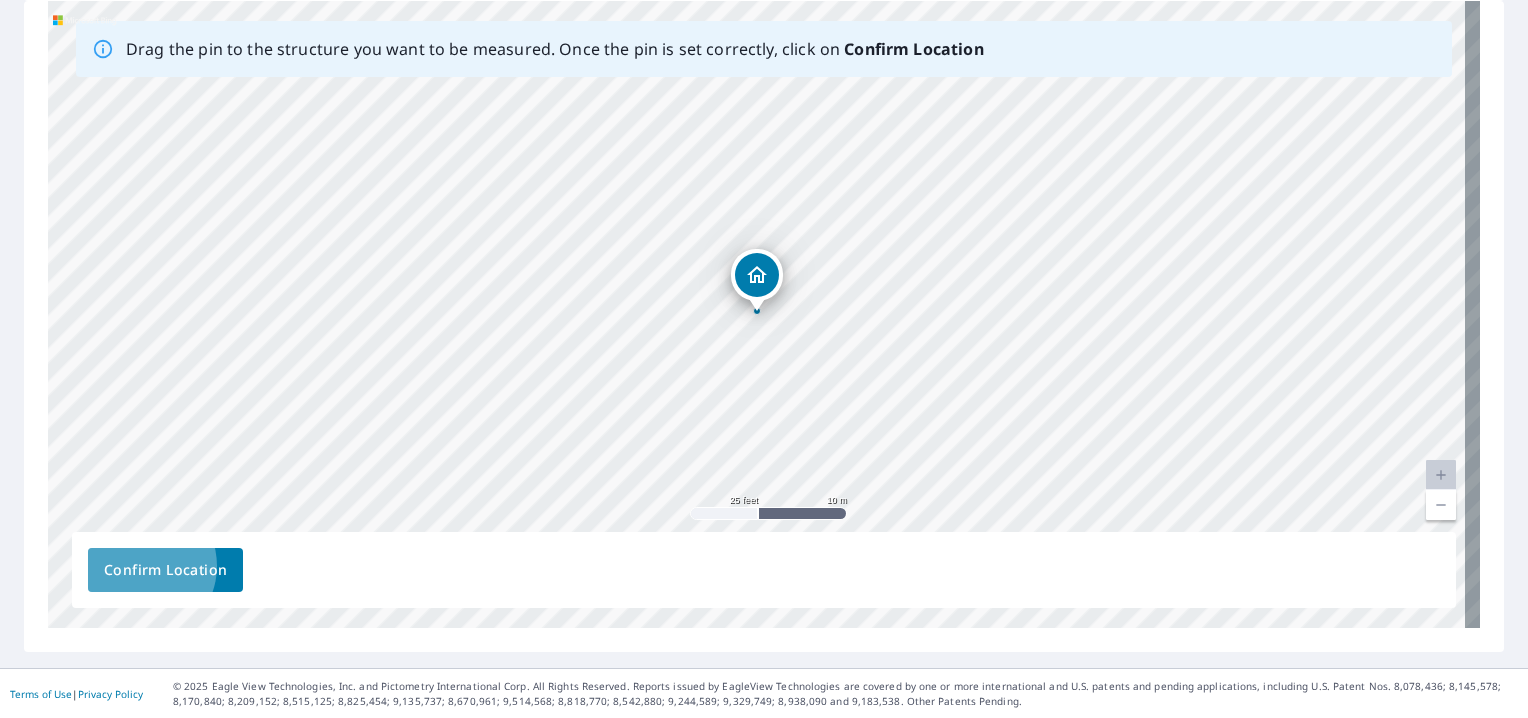 click on "Confirm Location" at bounding box center [165, 570] 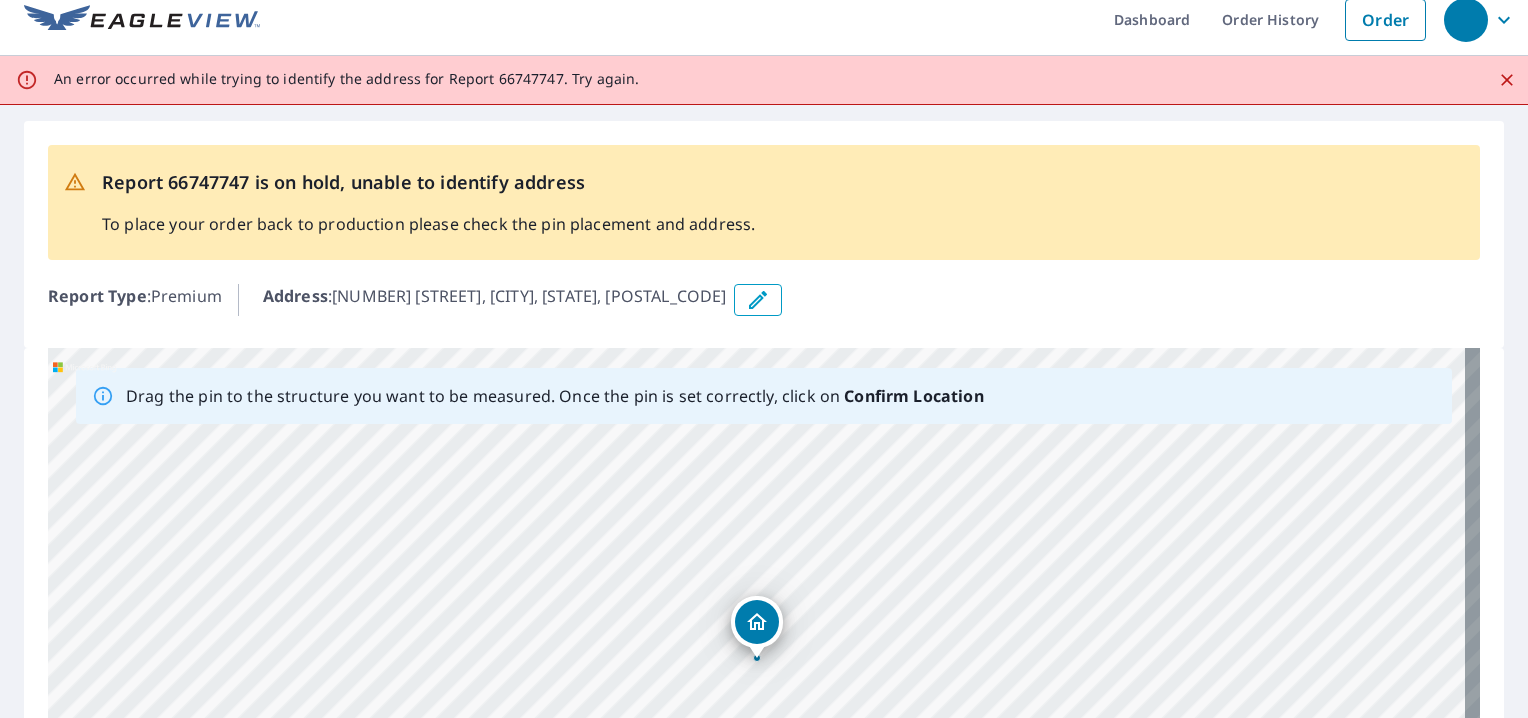 scroll, scrollTop: 0, scrollLeft: 0, axis: both 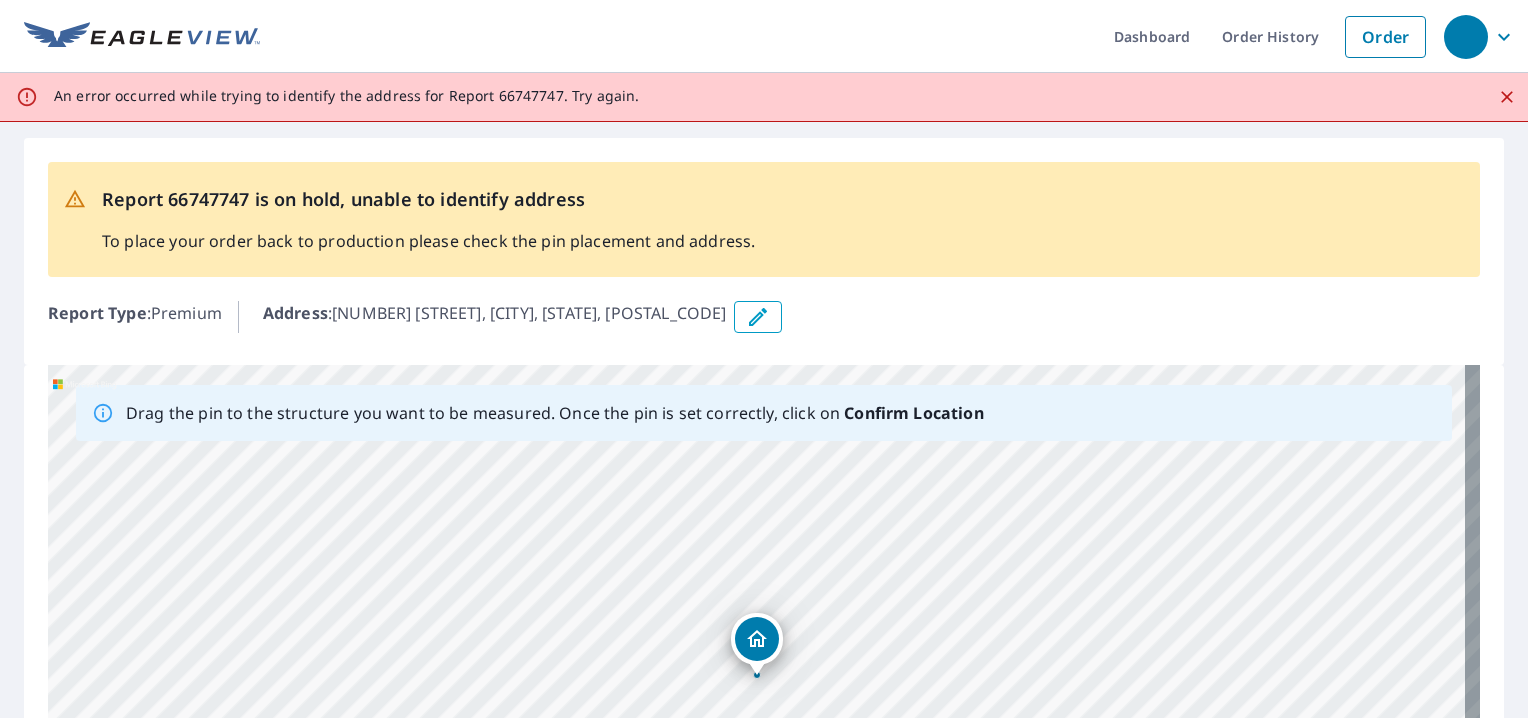 click 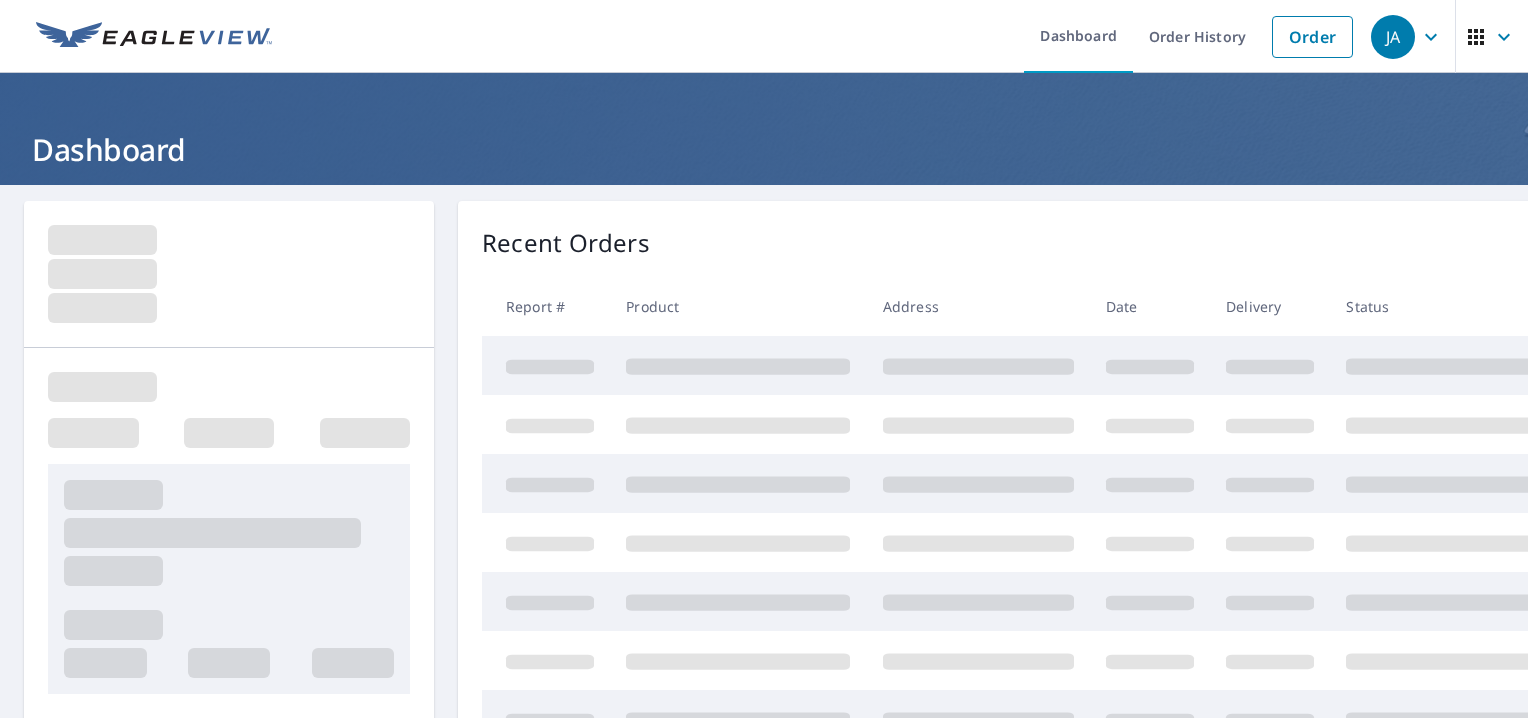 scroll, scrollTop: 0, scrollLeft: 0, axis: both 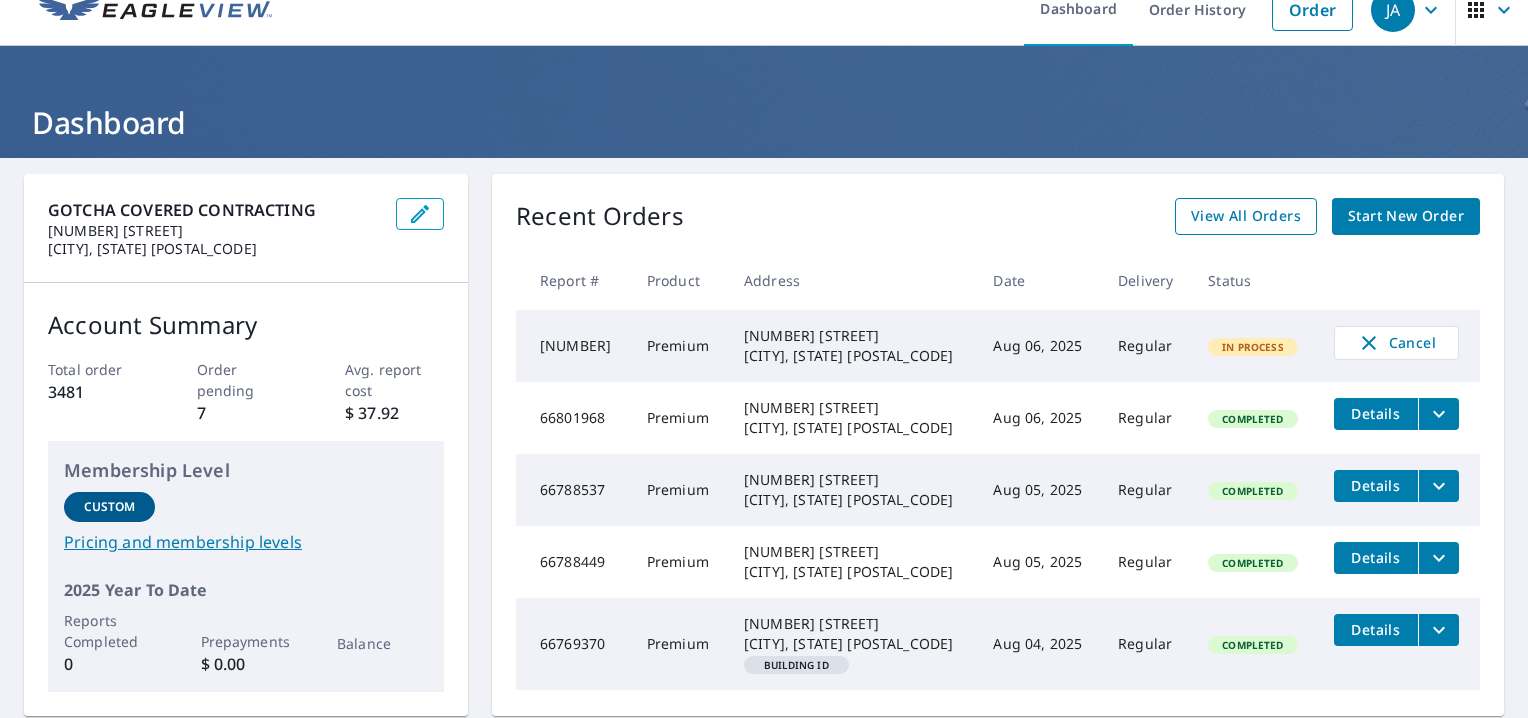 click on "View All Orders" at bounding box center (1246, 216) 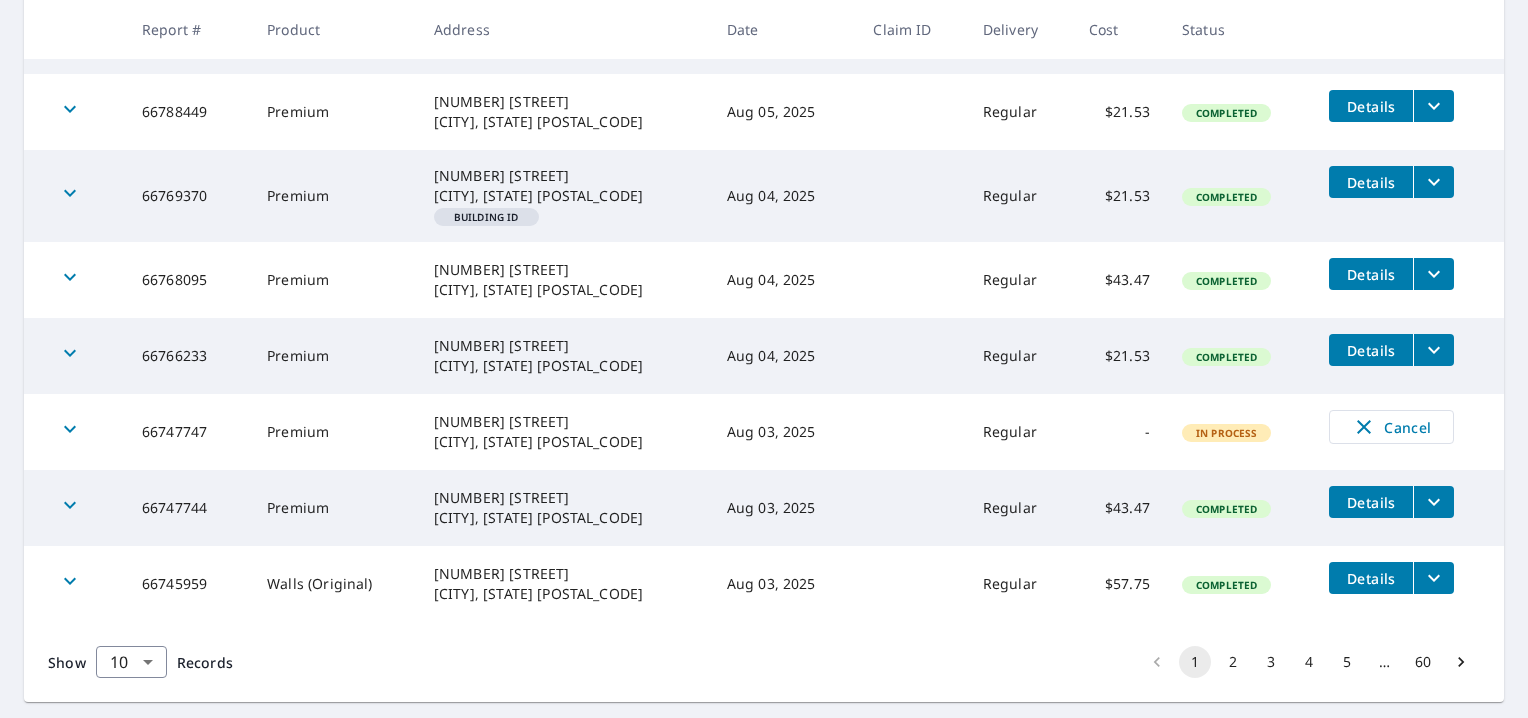 scroll, scrollTop: 635, scrollLeft: 0, axis: vertical 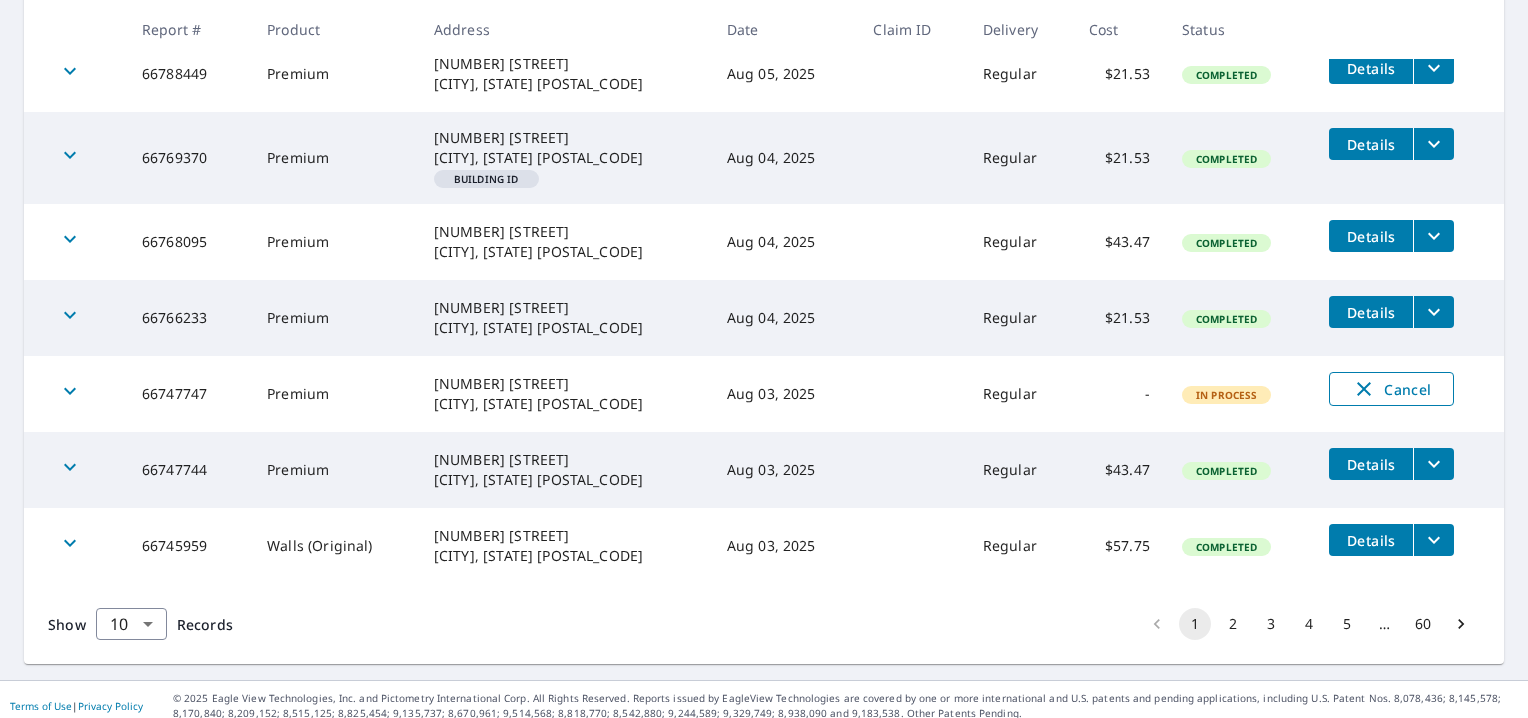 click on "Cancel" at bounding box center [1391, 389] 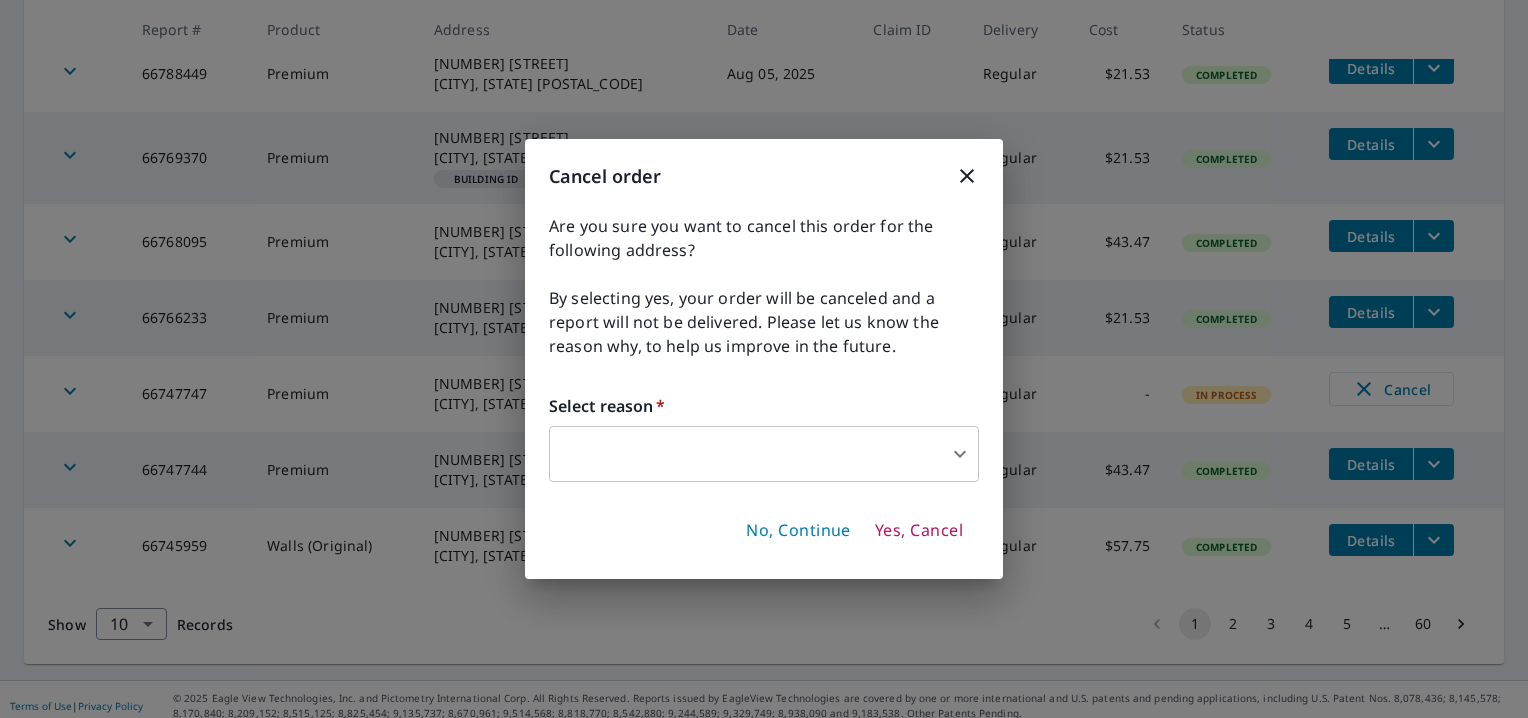 click on "JA JA
Dashboard Order History Order JA Dashboard / Order History Order History ​ Search Download Excel 1-10 of 600 records shown Refine results by choosing filters Products Status Last year Apply Reset Report # Product Address Date Claim ID Delivery Cost Status 66803121 Premium 361 Ford City Rd
Freeport, [STATE] [POSTAL_CODE] Aug 06, 2025 Regular - In Process Cancel 66801968 Premium 427 Walde St.
Pittsburgh, [STATE] [POSTAL_CODE] Aug 06, 2025 Regular $21.53 Completed Details 66788537 Premium 1011 Liberty Avenue
Natrona Heights, [STATE] [POSTAL_CODE] Aug 05, 2025 Regular $21.53 Completed Details 66788449 Premium 104 Glenora Dr
Coraopolis, [STATE] [POSTAL_CODE] Aug 05, 2025 Regular $21.53 Completed Details 66769370 Premium 110 Highview Ave
Pittsburgh, [STATE] [POSTAL_CODE] Building ID    Aug 04, 2025 Regular $21.53 Completed Details 66768095 Premium 1000 Angela Ct
Everman, [STATE] [POSTAL_CODE] Aug 04, 2025 Regular $43.47 Completed Details 66766233 Premium 116 E. manilla ave
Pittsburgh, [STATE] [POSTAL_CODE] Aug 04, 2025 Regular $21.53 Completed Details 66747747 Premium Aug 03, 2025 Regular -" at bounding box center (764, 359) 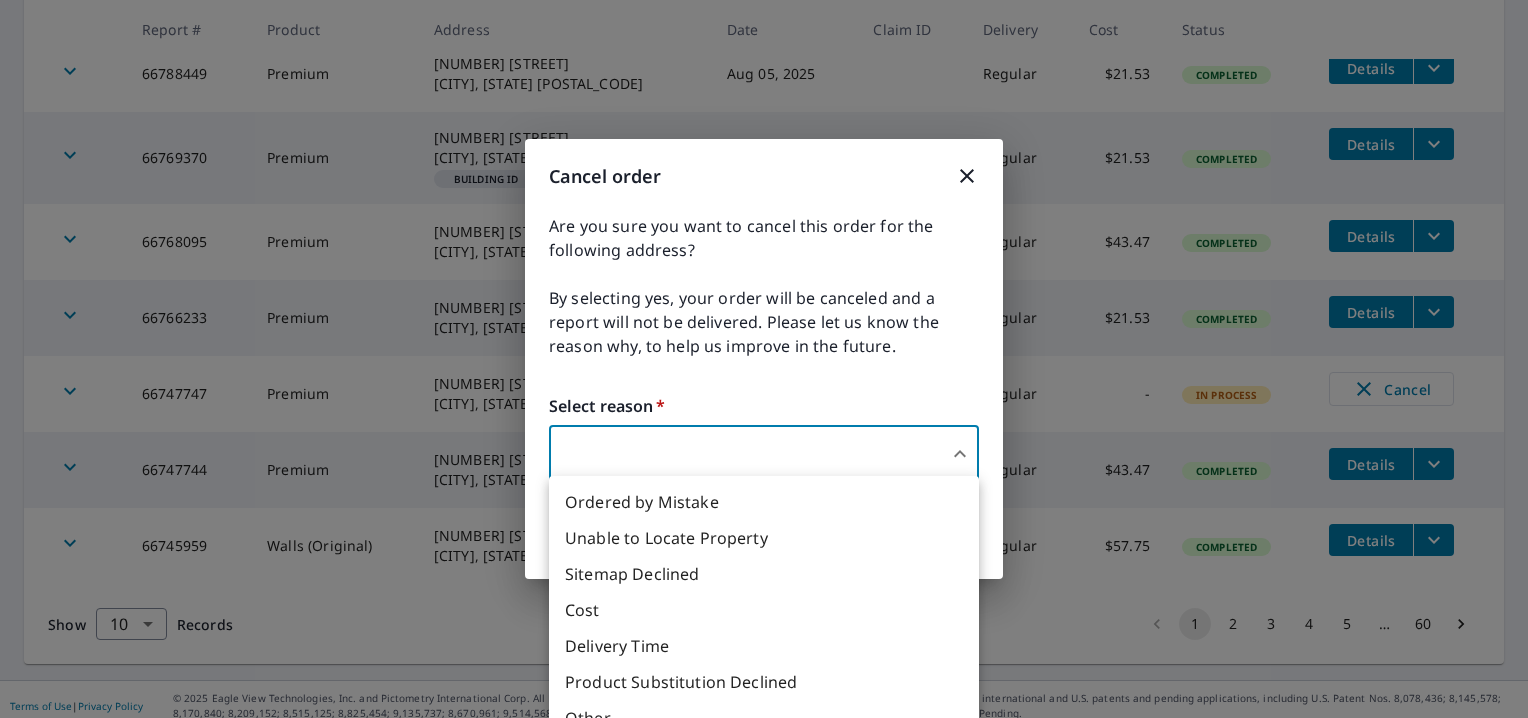click on "Ordered by Mistake" at bounding box center [764, 502] 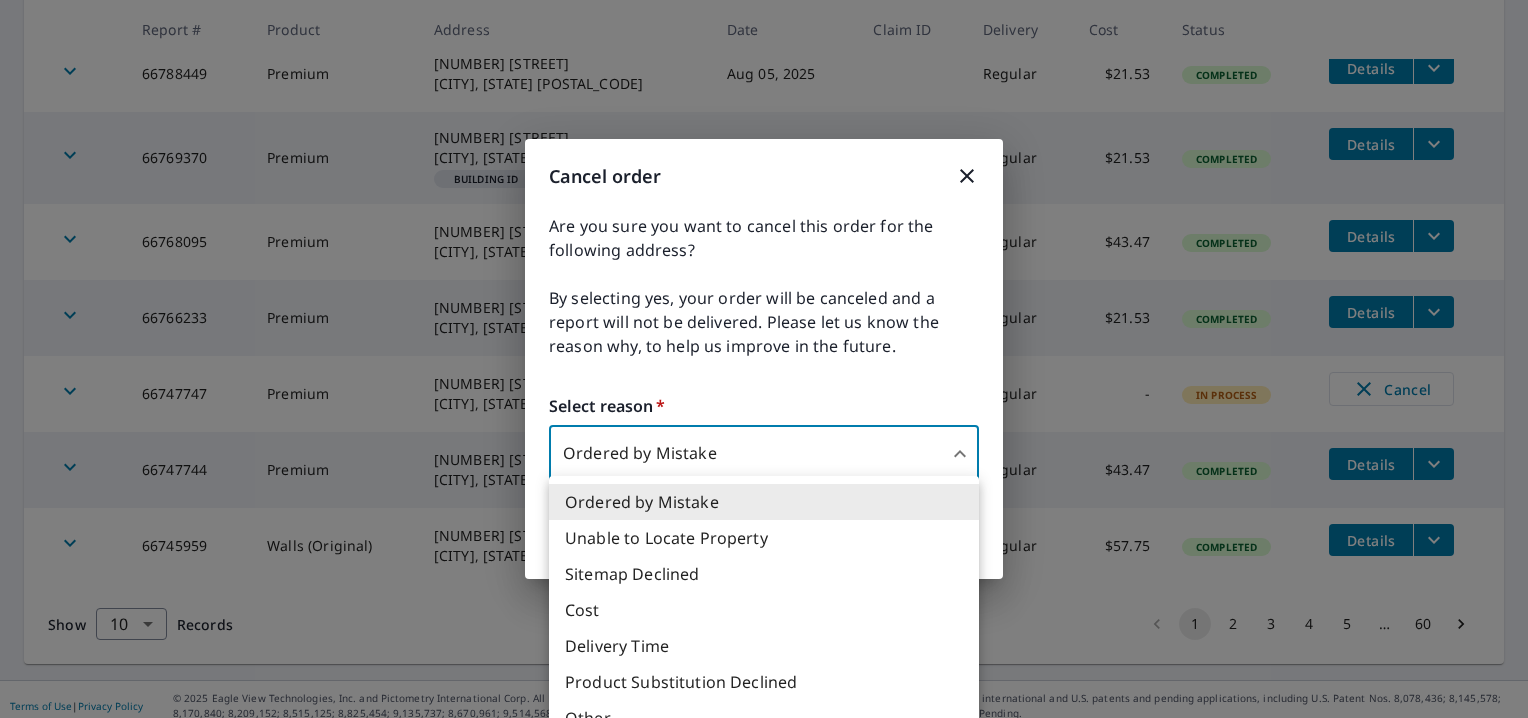 click on "JA JA
Dashboard Order History Order JA Dashboard / Order History Order History ​ Search Download Excel 1-10 of 600 records shown Refine results by choosing filters Products Status Last year Apply Reset Report # Product Address Date Claim ID Delivery Cost Status 66803121 Premium 361 Ford City Rd
Freeport, [STATE] [POSTAL_CODE] Aug 06, 2025 Regular - In Process Cancel 66801968 Premium 427 Walde St.
Pittsburgh, [STATE] [POSTAL_CODE] Aug 06, 2025 Regular $21.53 Completed Details 66788537 Premium 1011 Liberty Avenue
Natrona Heights, [STATE] [POSTAL_CODE] Aug 05, 2025 Regular $21.53 Completed Details 66788449 Premium 104 Glenora Dr
Coraopolis, [STATE] [POSTAL_CODE] Aug 05, 2025 Regular $21.53 Completed Details 66769370 Premium 110 Highview Ave
Pittsburgh, [STATE] [POSTAL_CODE] Building ID    Aug 04, 2025 Regular $21.53 Completed Details 66768095 Premium 1000 Angela Ct
Everman, [STATE] [POSTAL_CODE] Aug 04, 2025 Regular $43.47 Completed Details 66766233 Premium 116 E. manilla ave
Pittsburgh, [STATE] [POSTAL_CODE] Aug 04, 2025 Regular $21.53 Completed Details 66747747 Premium Aug 03, 2025 Regular -" at bounding box center (764, 359) 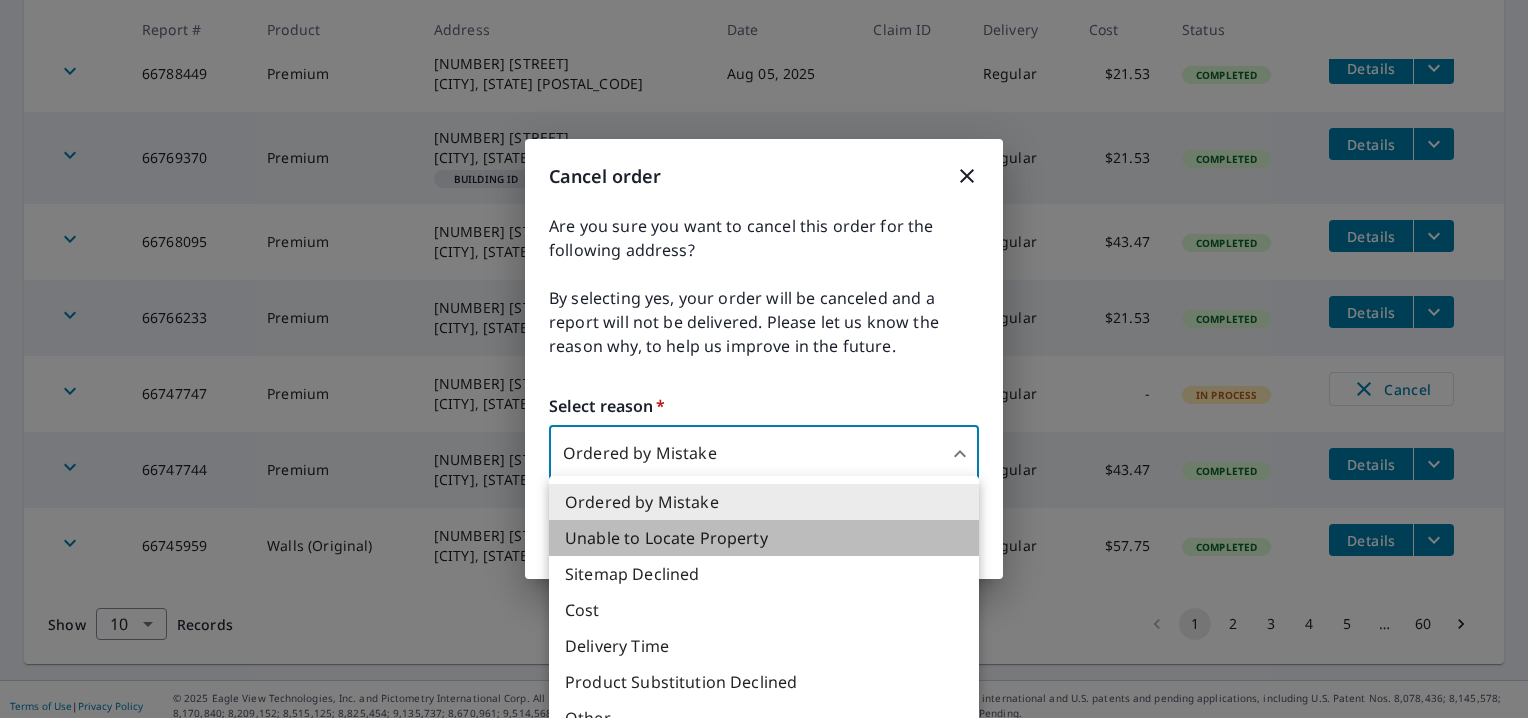 click on "Unable to Locate Property" at bounding box center [764, 538] 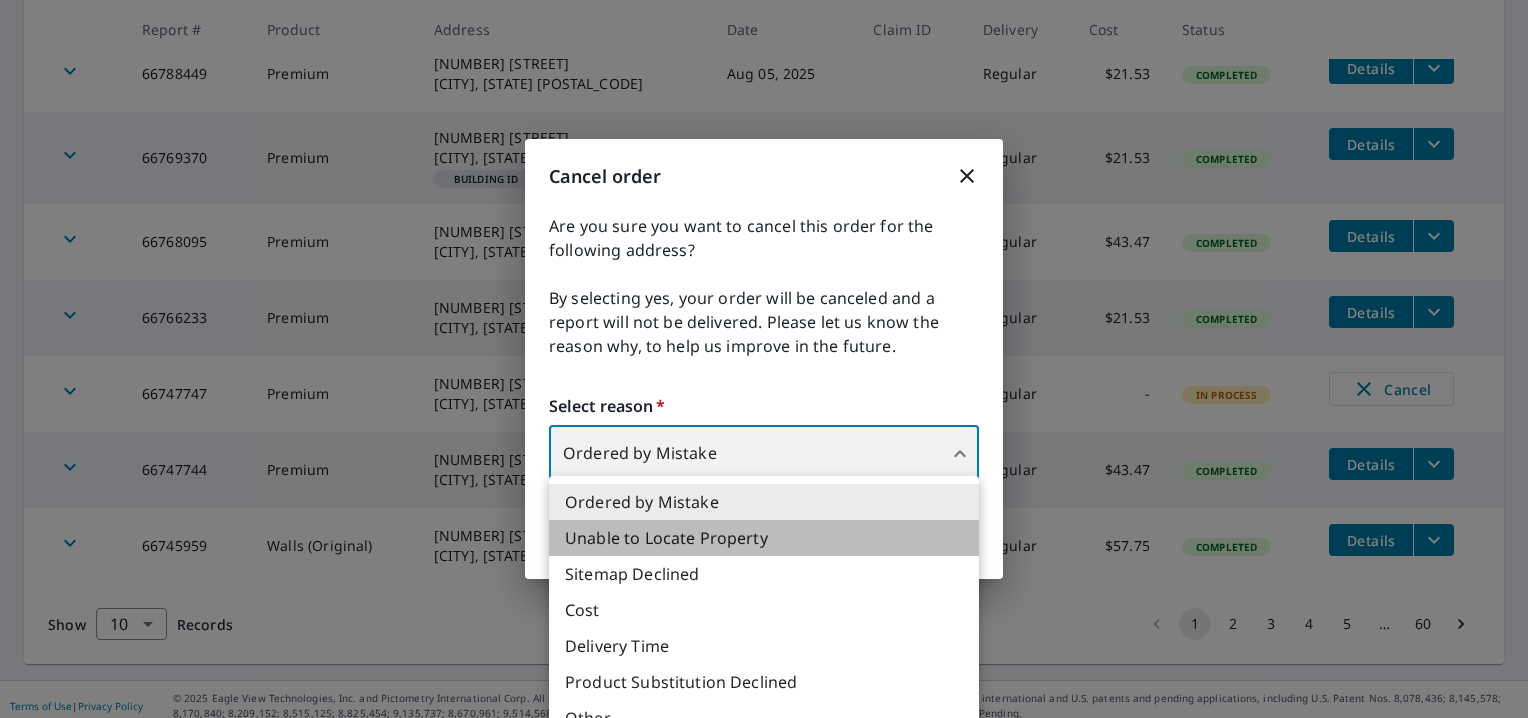 type on "31" 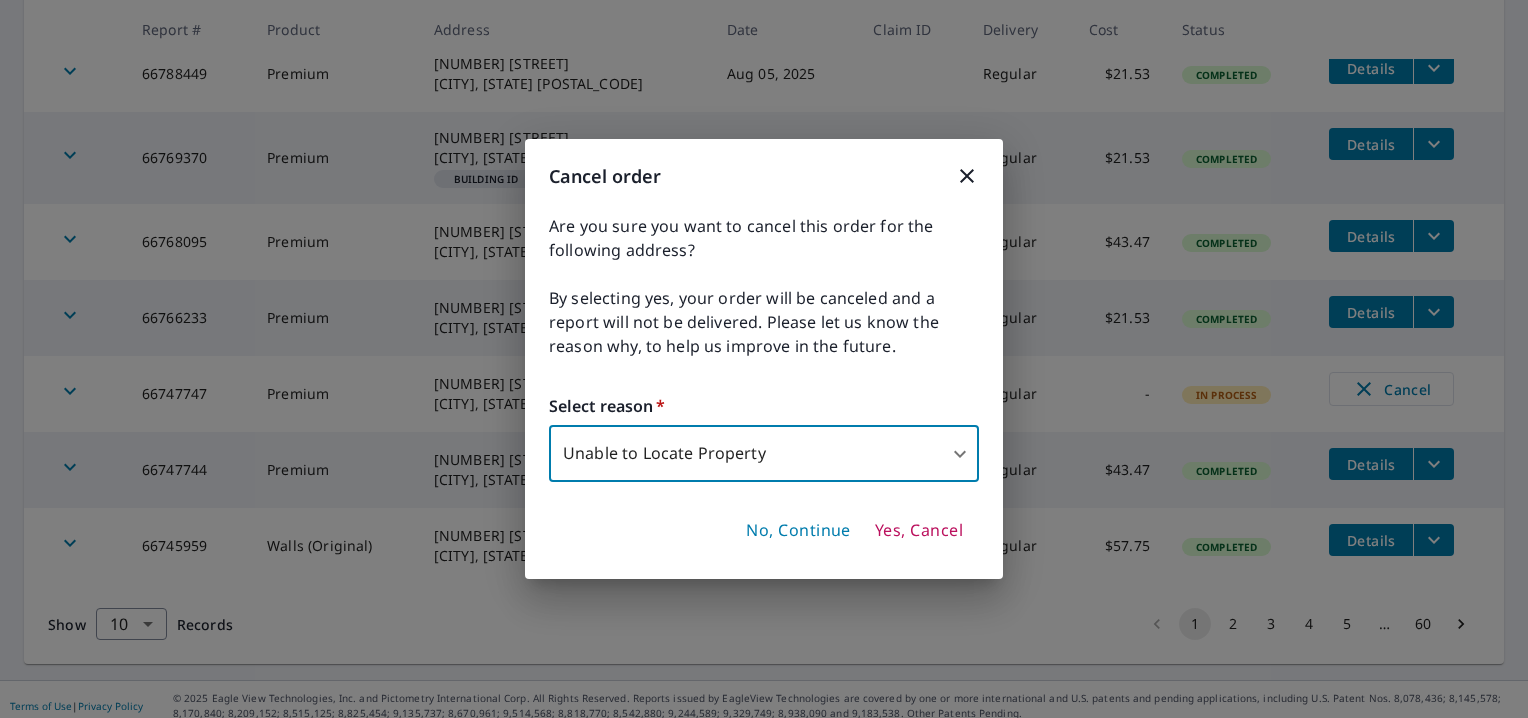 click on "Yes, Cancel" at bounding box center [919, 531] 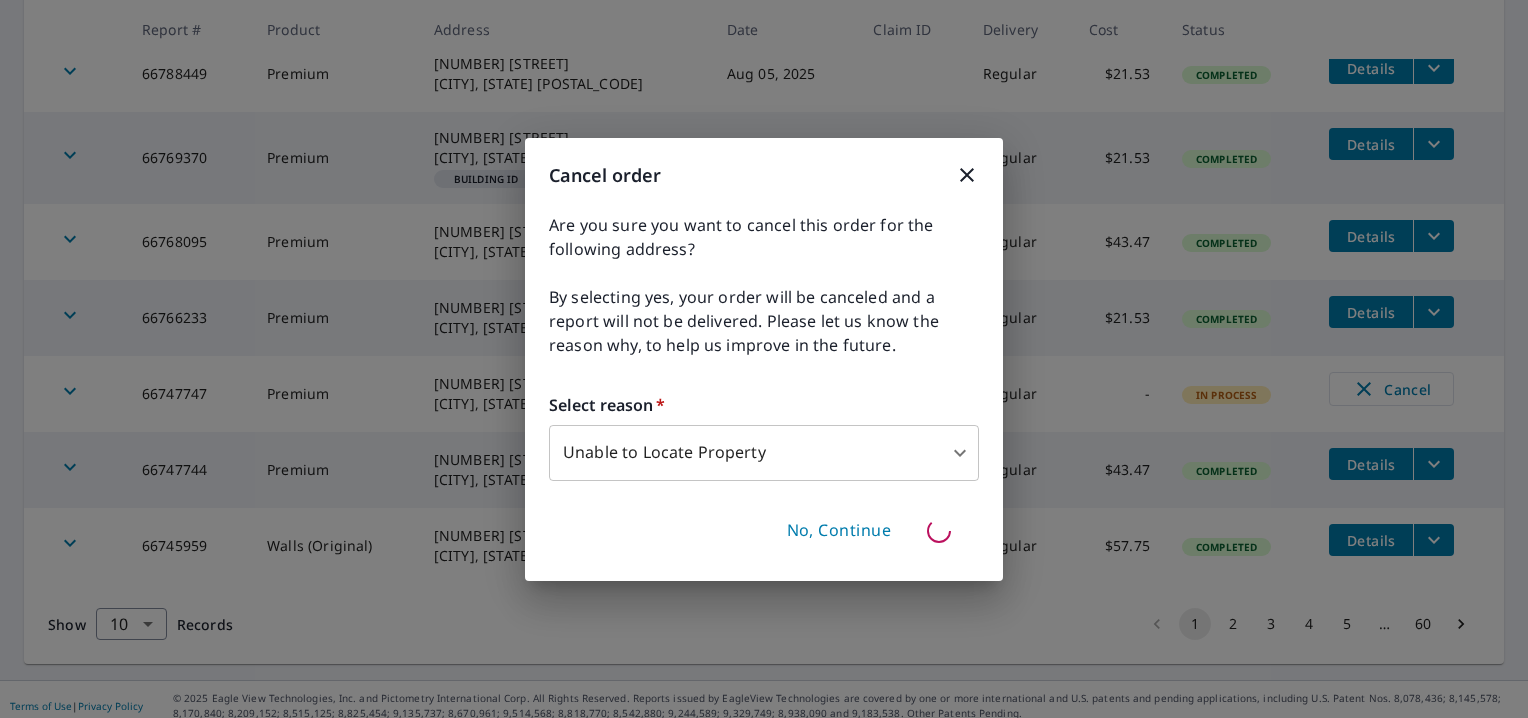 type 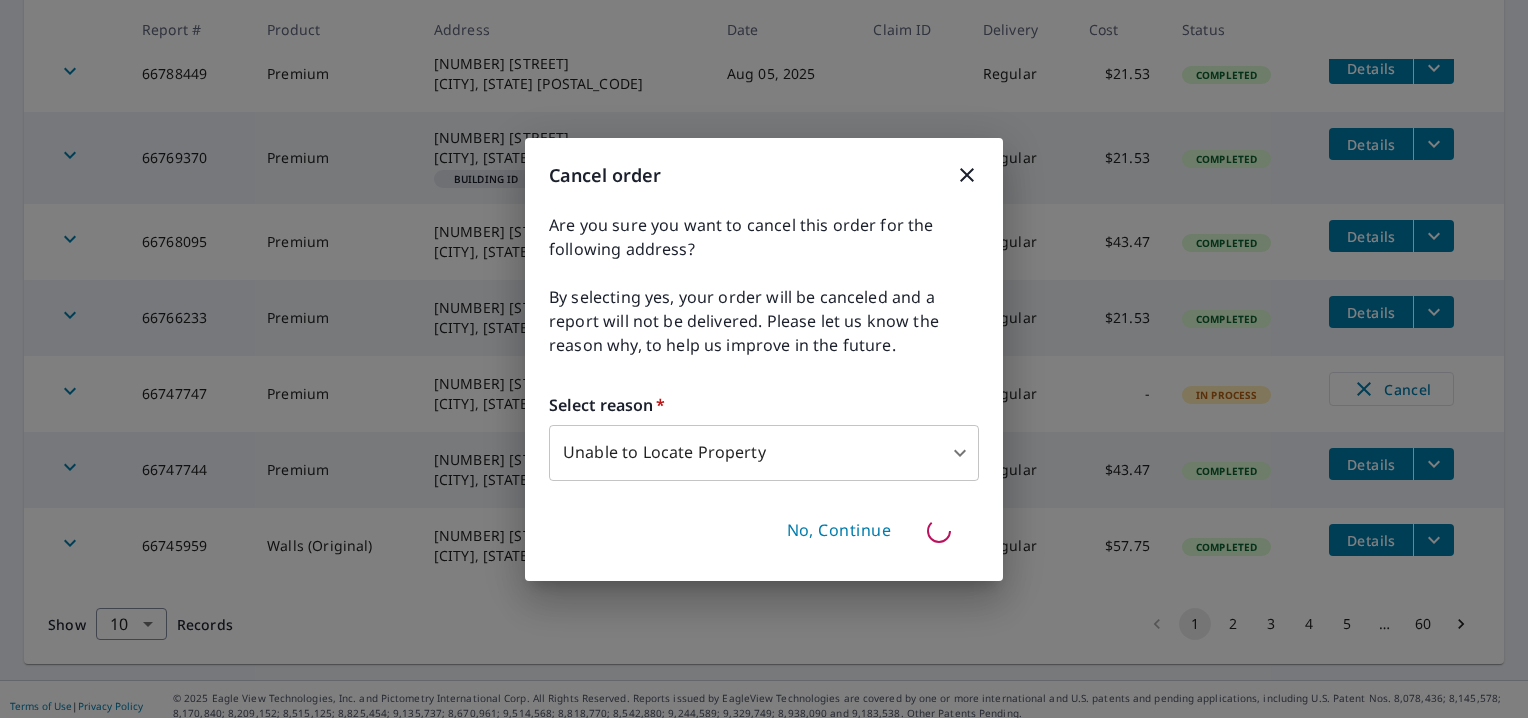 scroll, scrollTop: 586, scrollLeft: 0, axis: vertical 